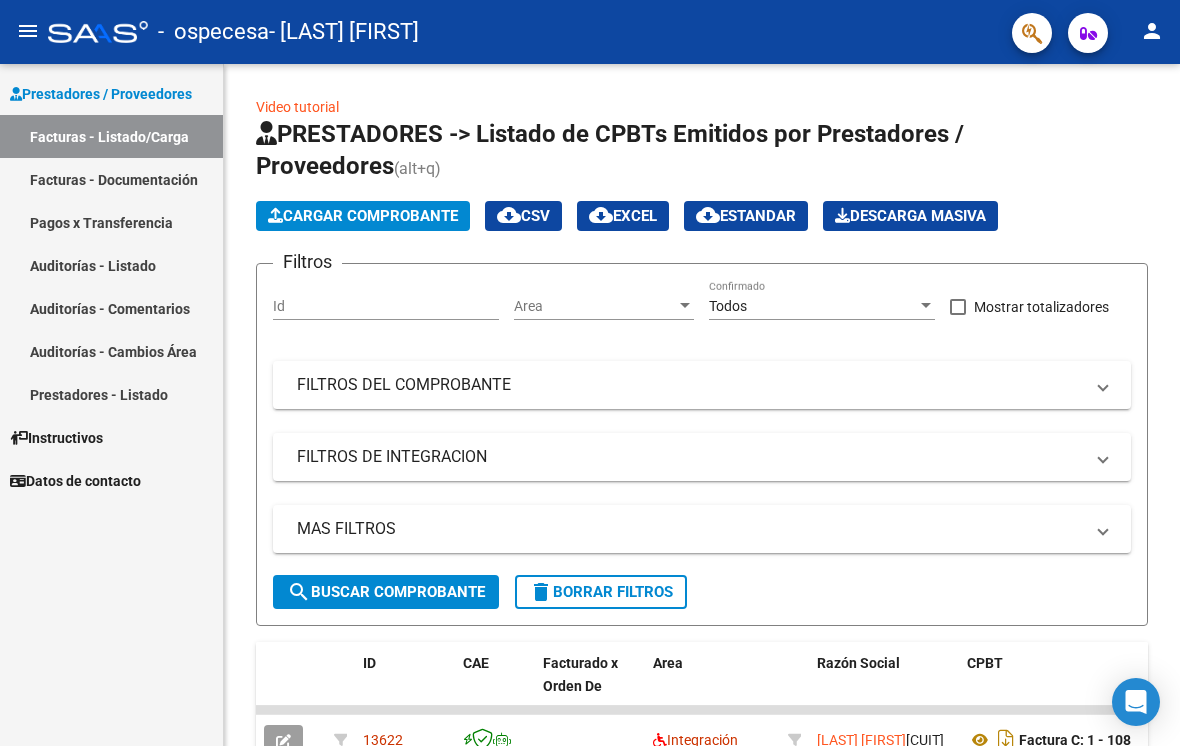 scroll, scrollTop: 0, scrollLeft: 0, axis: both 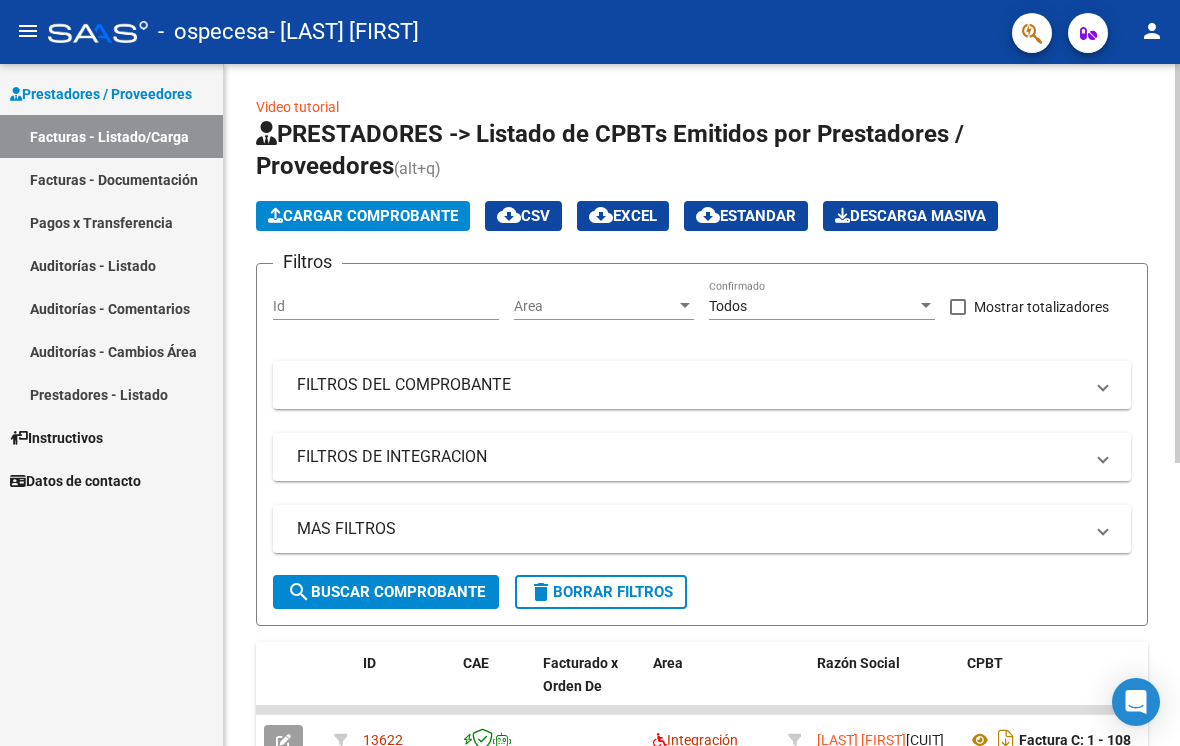 click on "Cargar Comprobante" 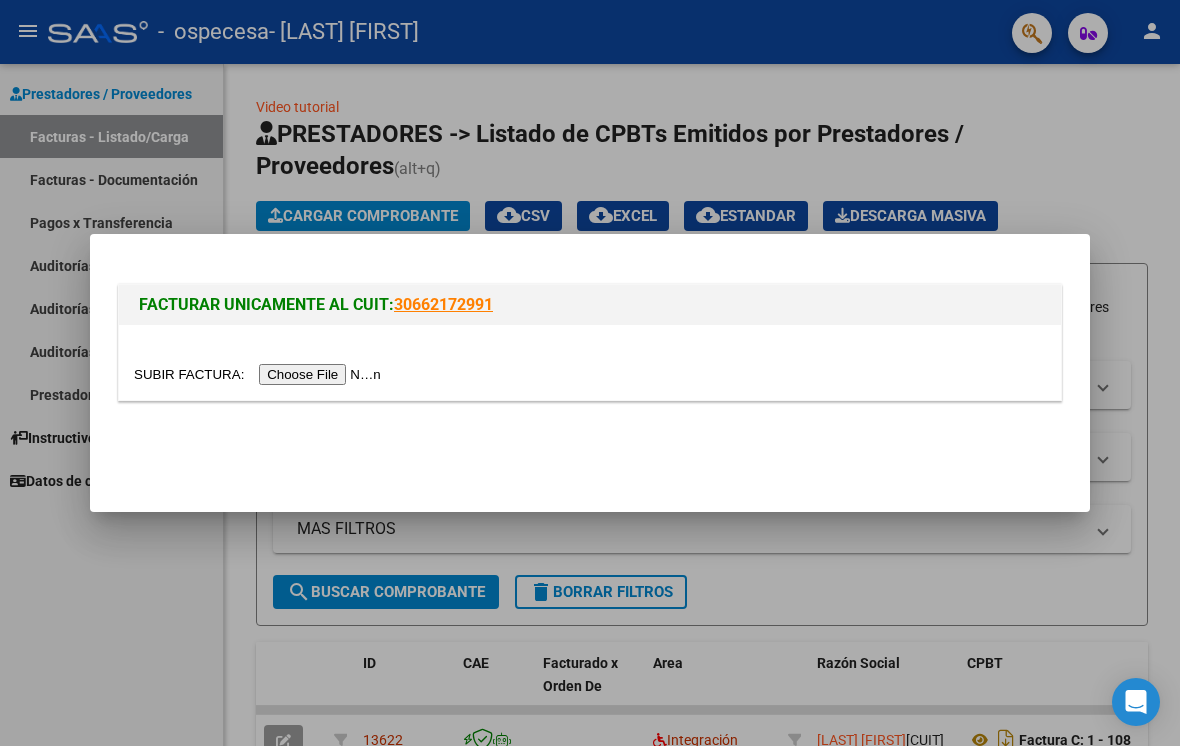 click at bounding box center [260, 374] 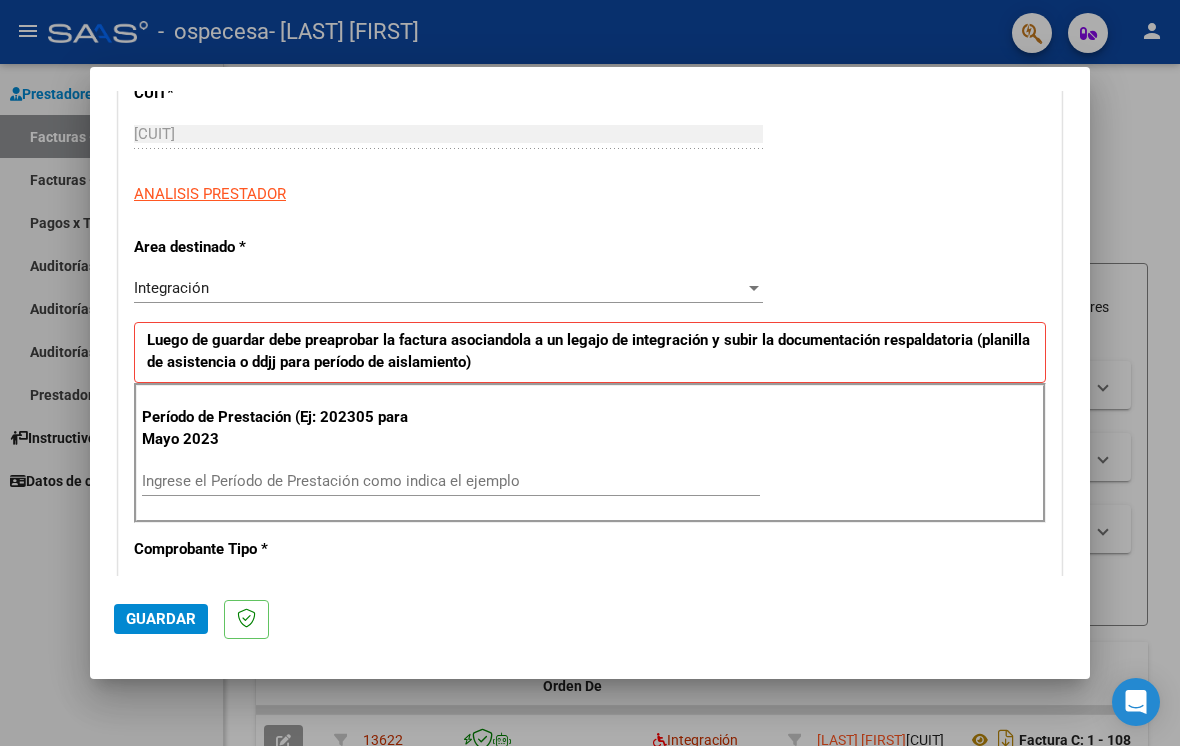 scroll, scrollTop: 300, scrollLeft: 0, axis: vertical 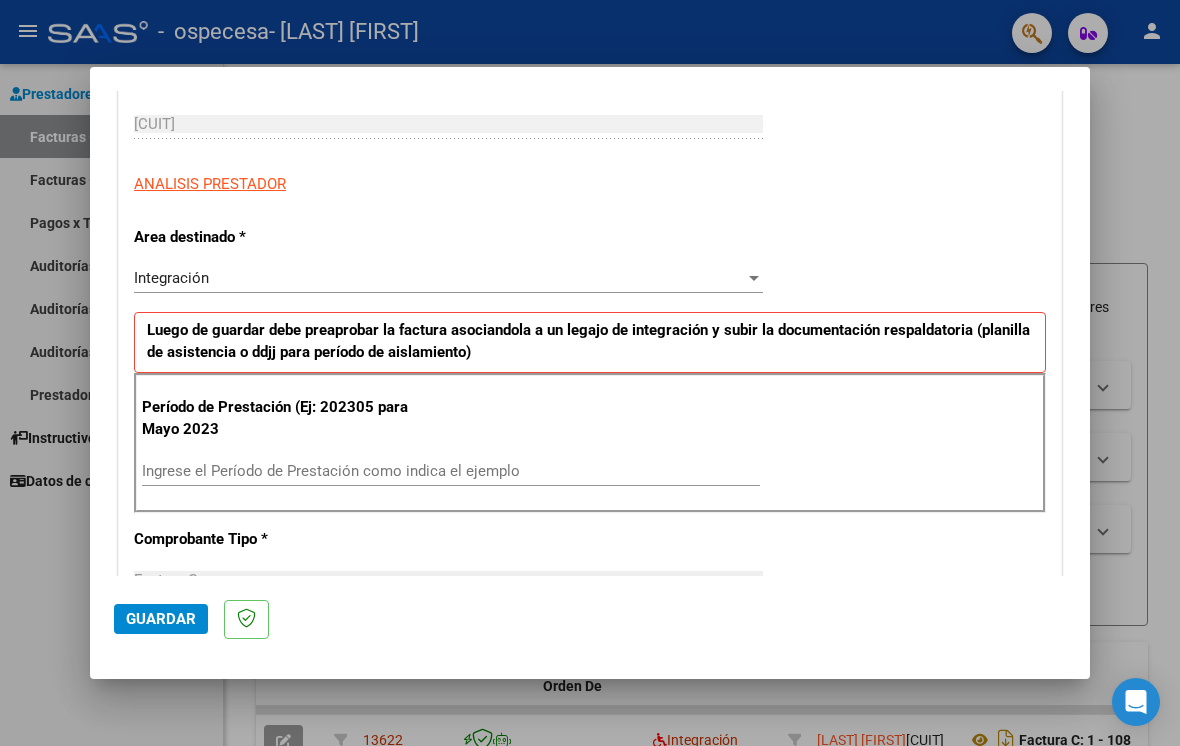 click on "Ingrese el Período de Prestación como indica el ejemplo" at bounding box center [451, 471] 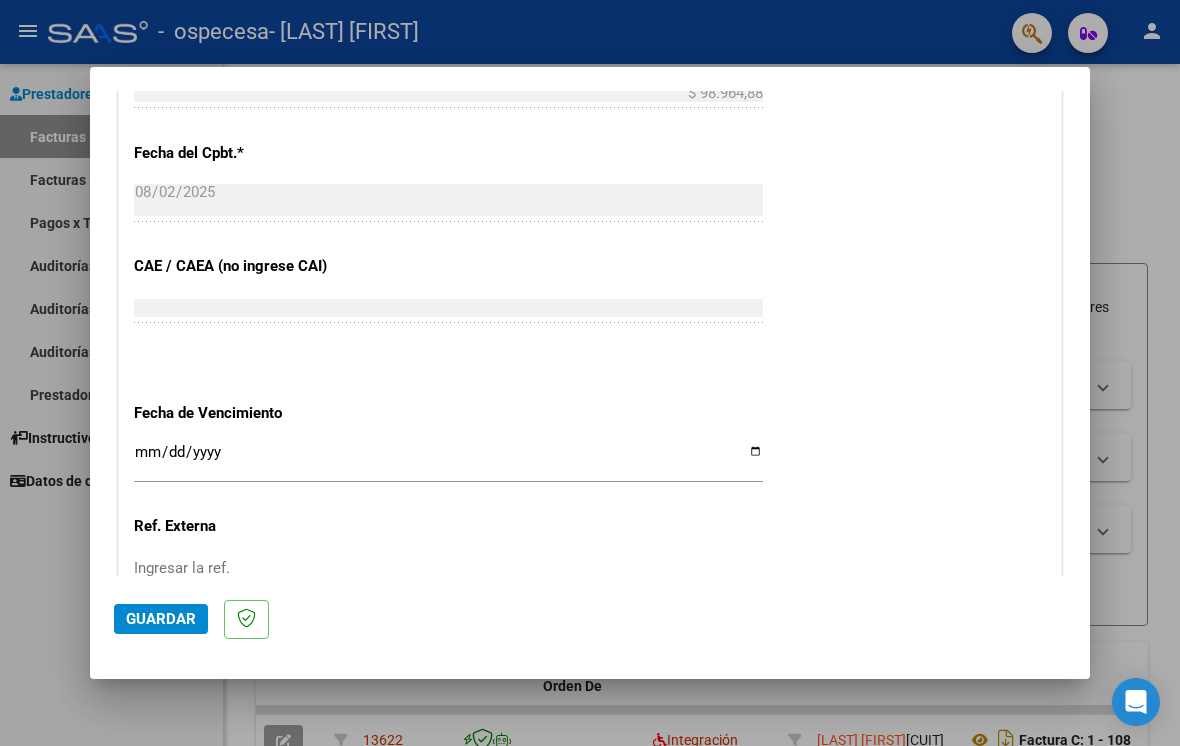 scroll, scrollTop: 1092, scrollLeft: 0, axis: vertical 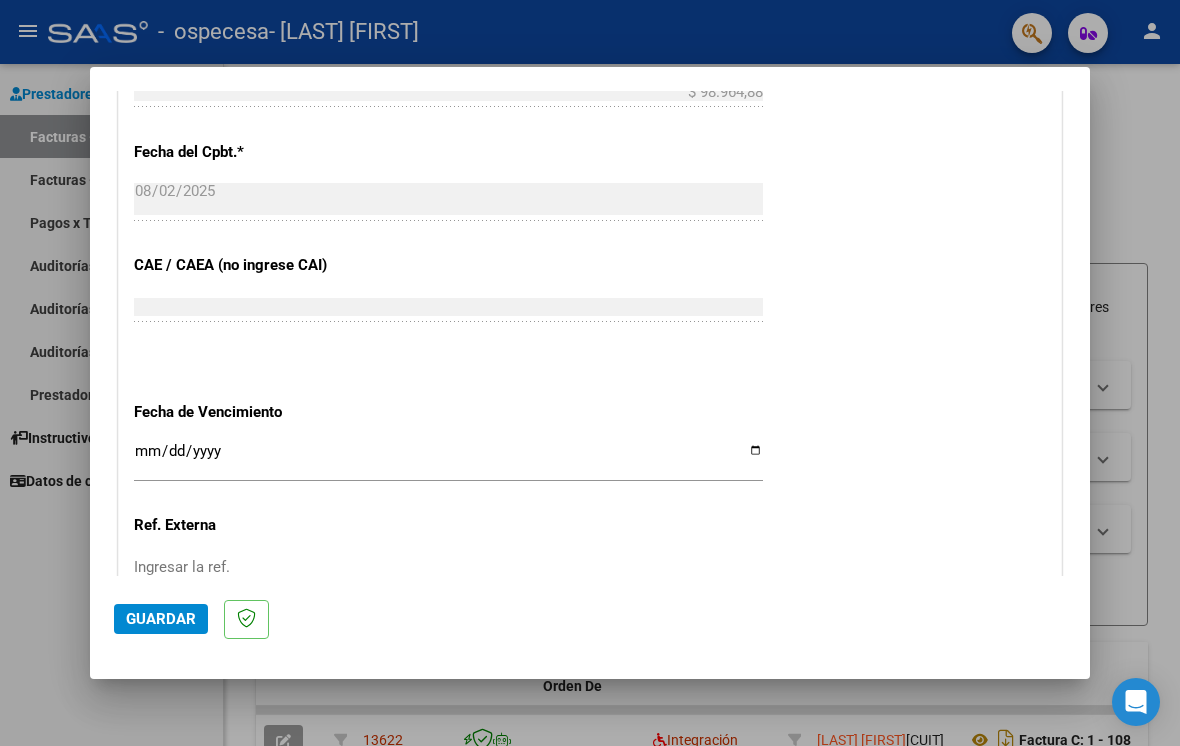 type on "202507" 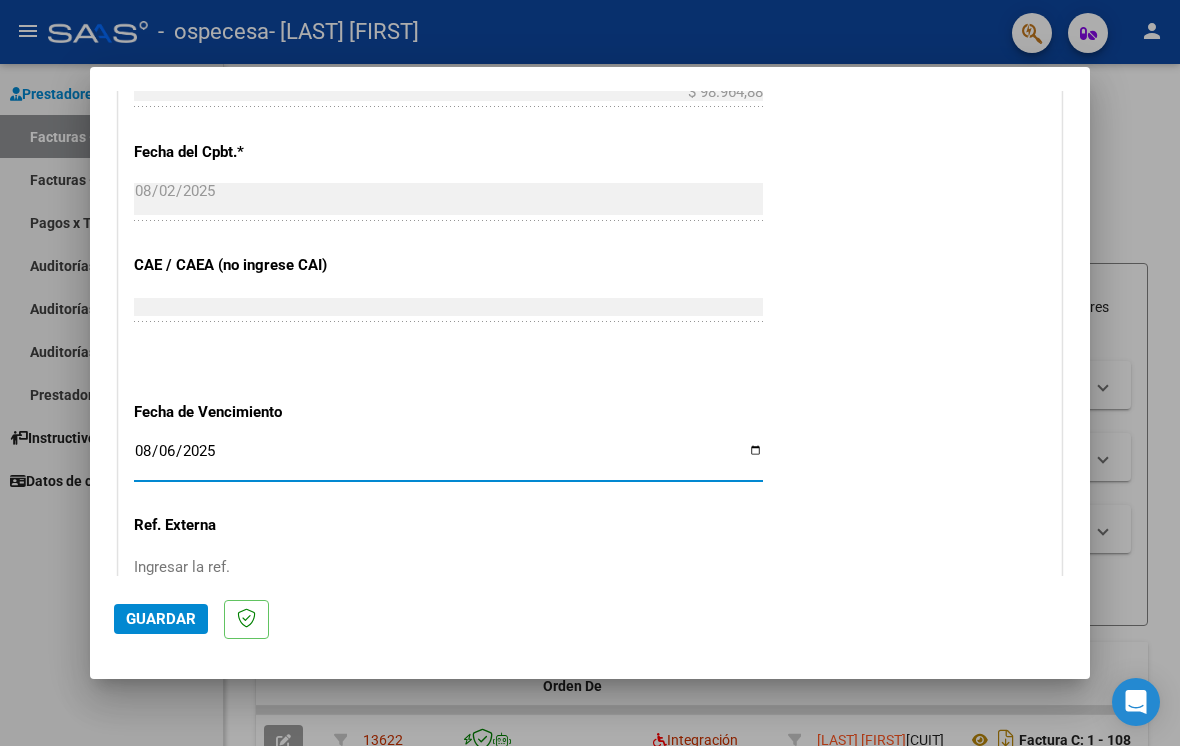 type on "2025-08-20" 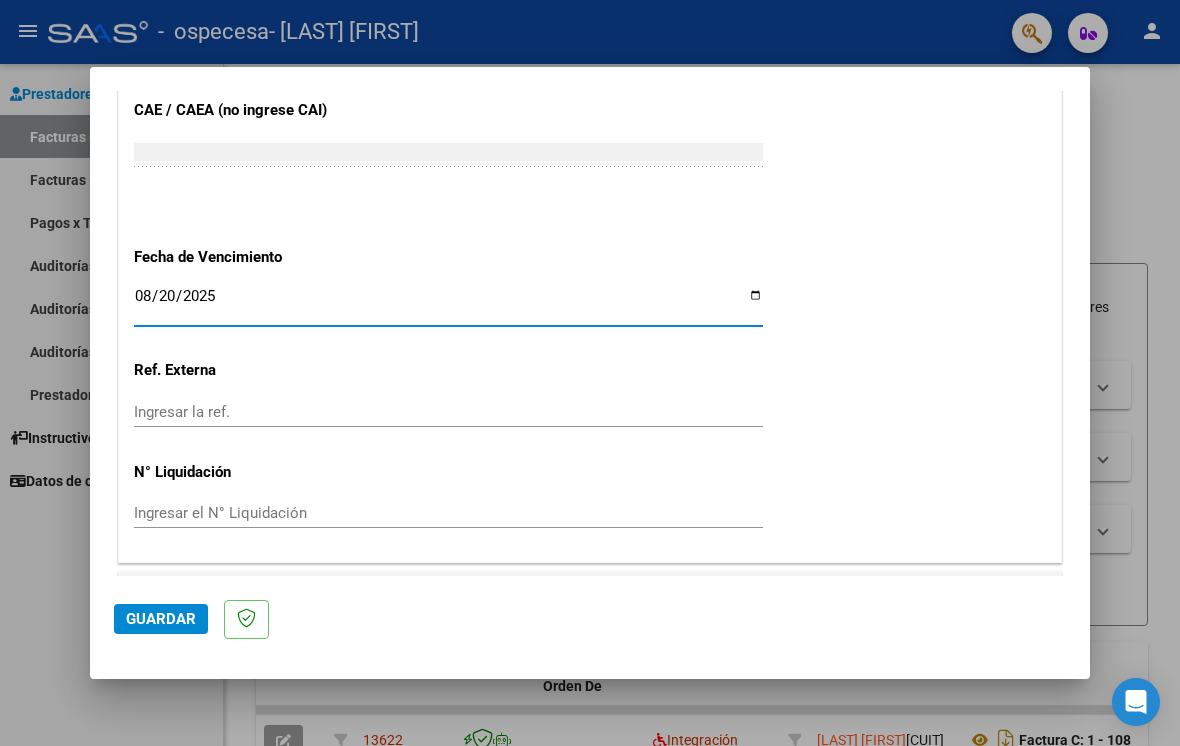 scroll, scrollTop: 1246, scrollLeft: 0, axis: vertical 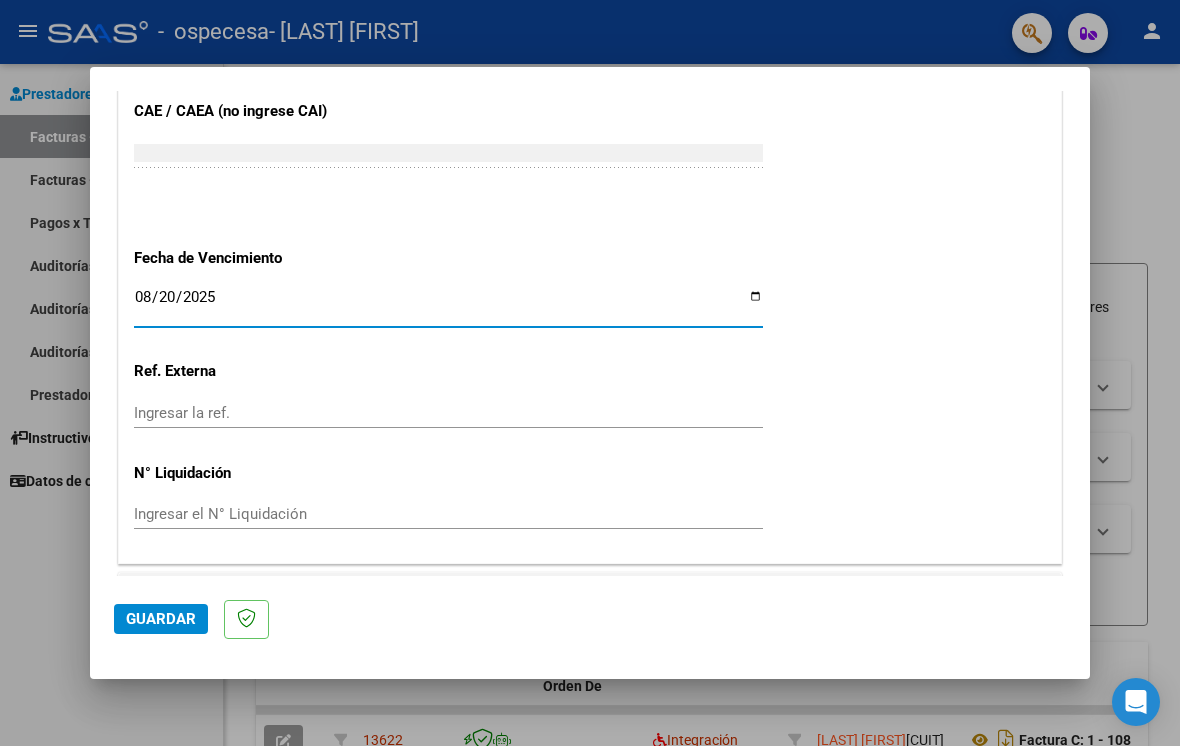 click on "Guardar" 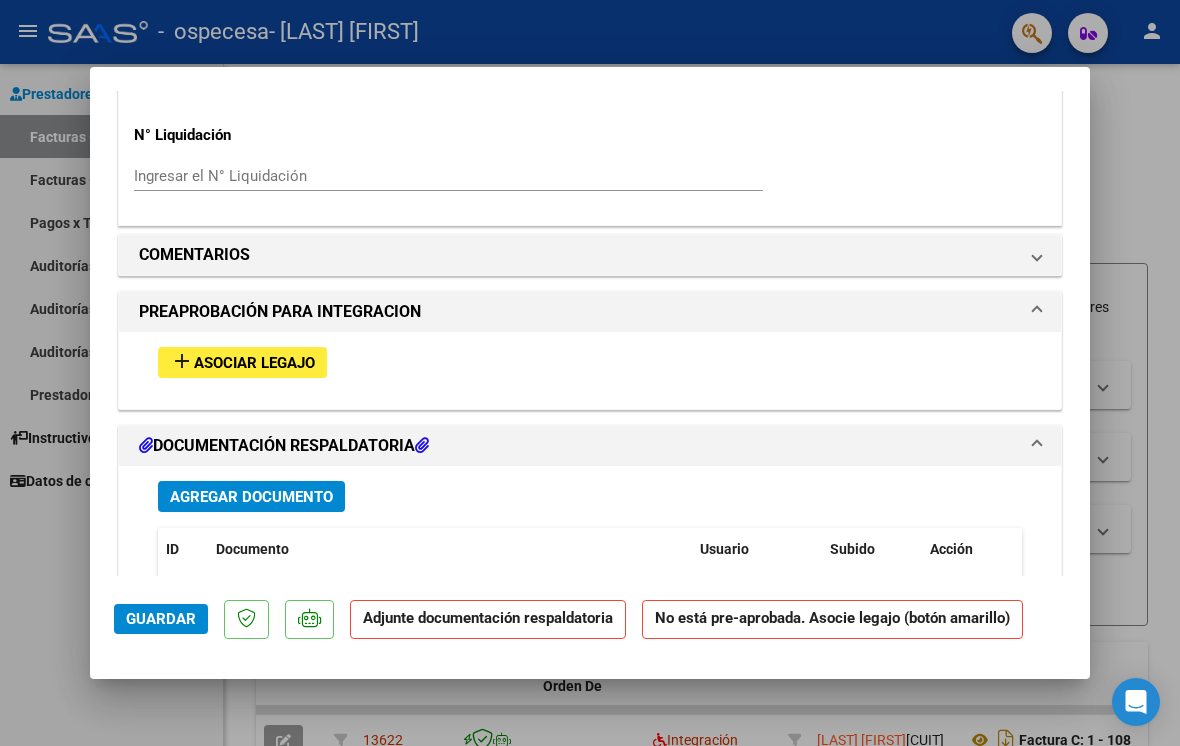 scroll, scrollTop: 1607, scrollLeft: 0, axis: vertical 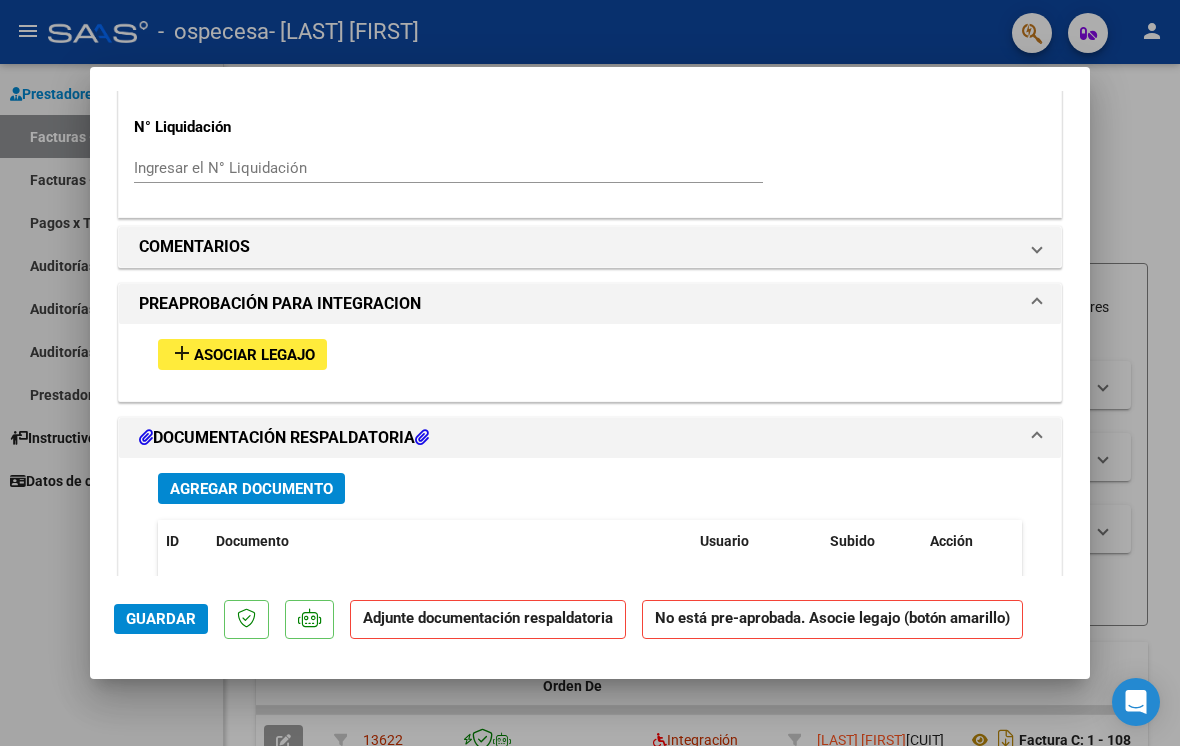 click on "Asociar Legajo" at bounding box center [254, 355] 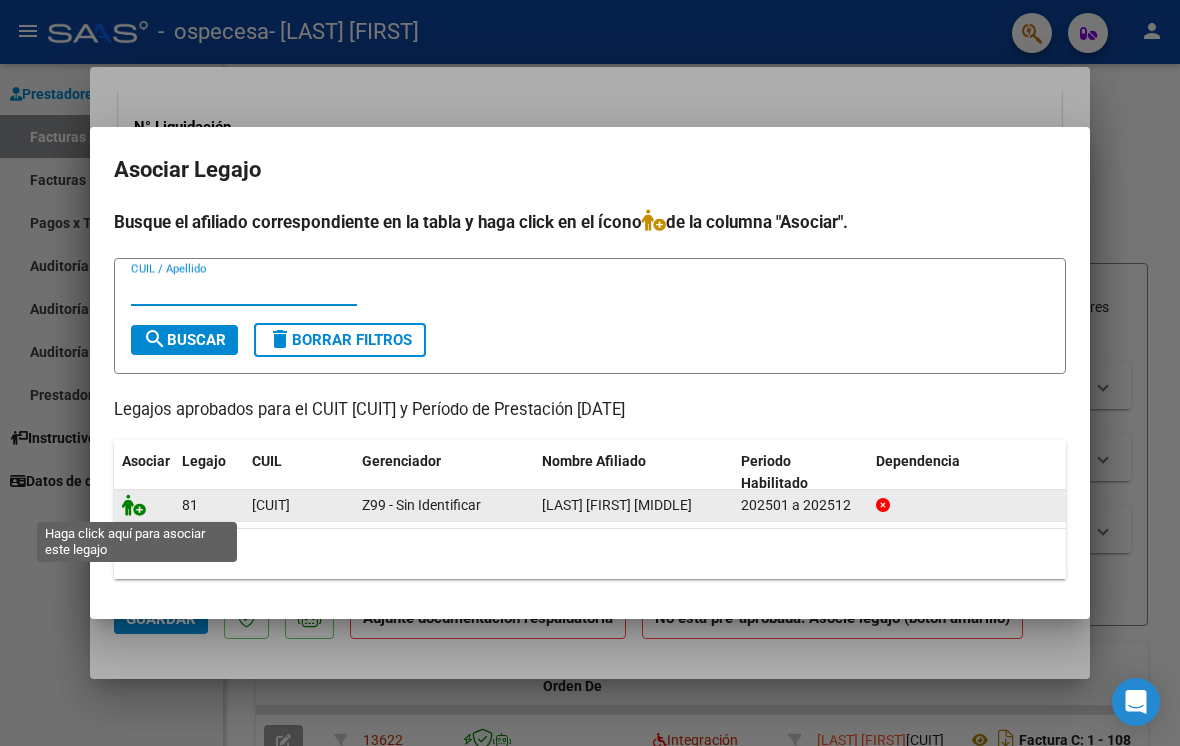 click 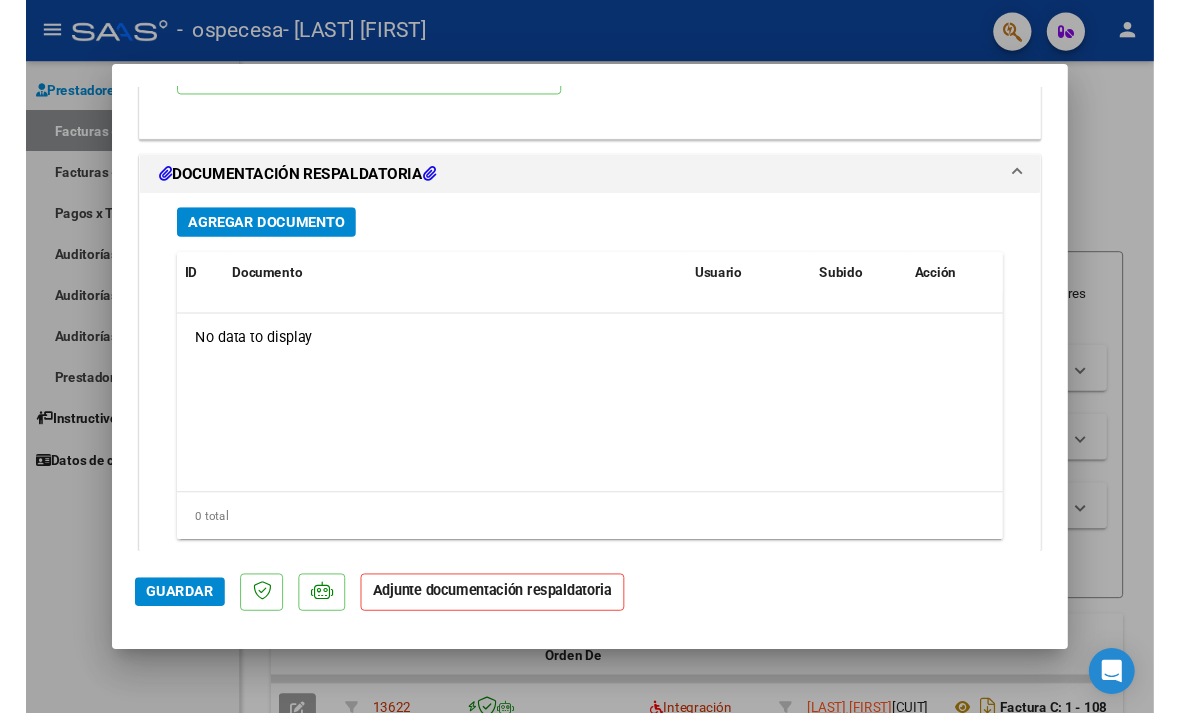 scroll, scrollTop: 2150, scrollLeft: 0, axis: vertical 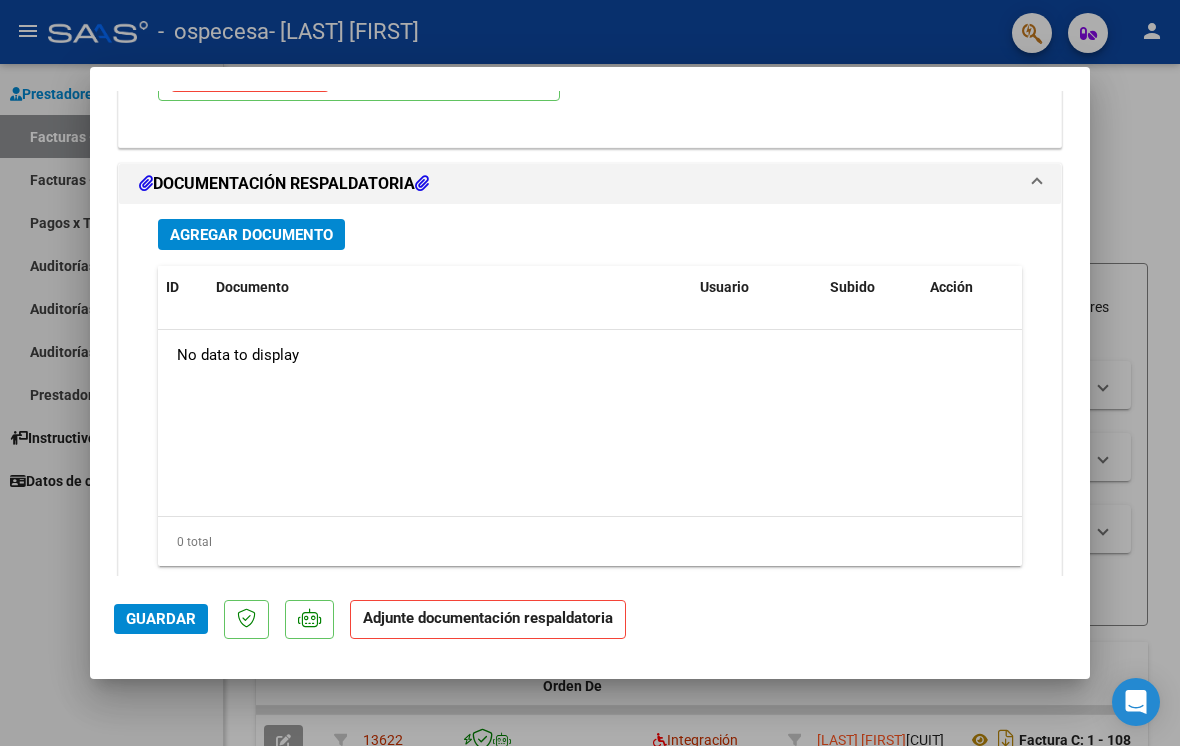 click on "Agregar Documento" at bounding box center (251, 235) 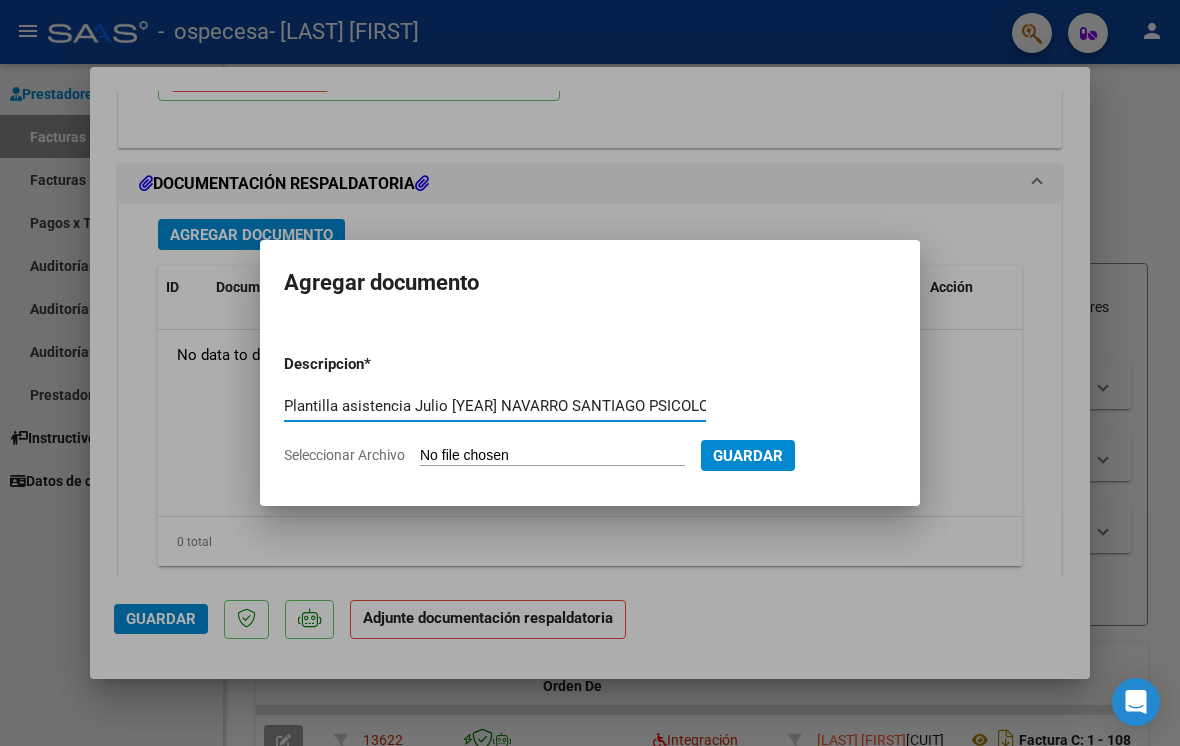 type on "Plantilla asistencia Julio 2025 NAVARRO SANTIAGO PSICOLOGÍA" 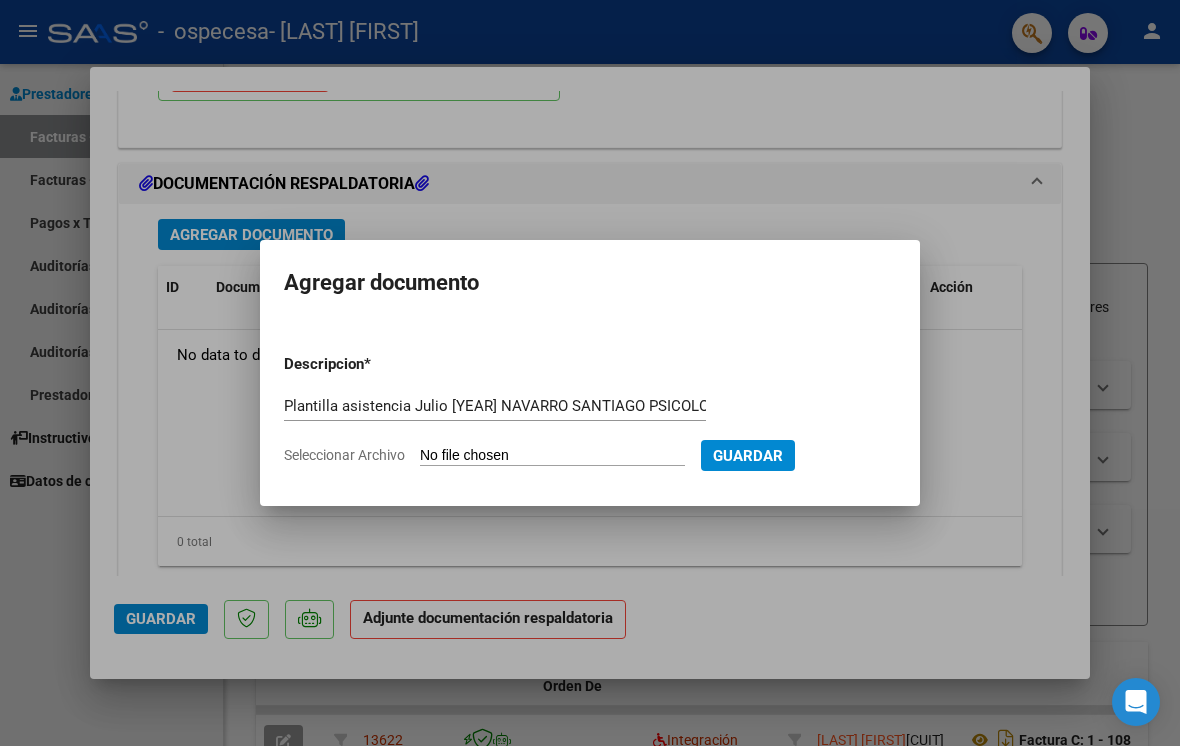 type on "C:\fakepath\Planilla Santi julio 25.pdf" 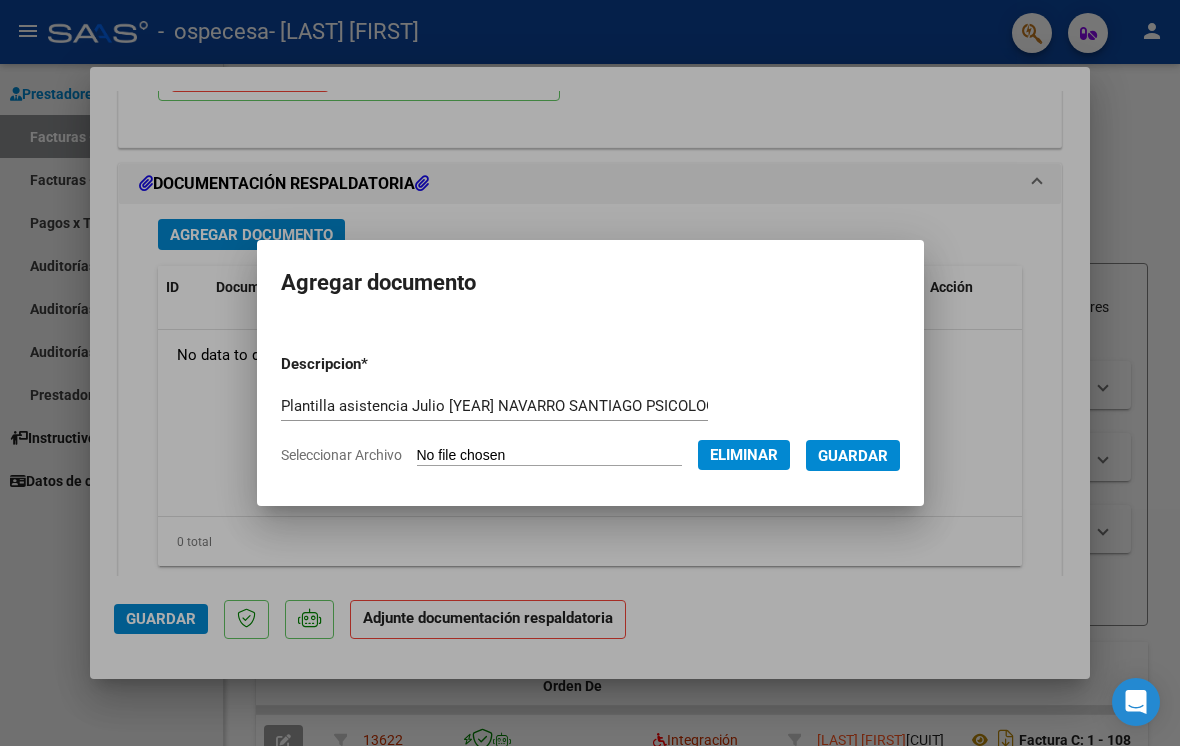 click on "Guardar" at bounding box center (853, 456) 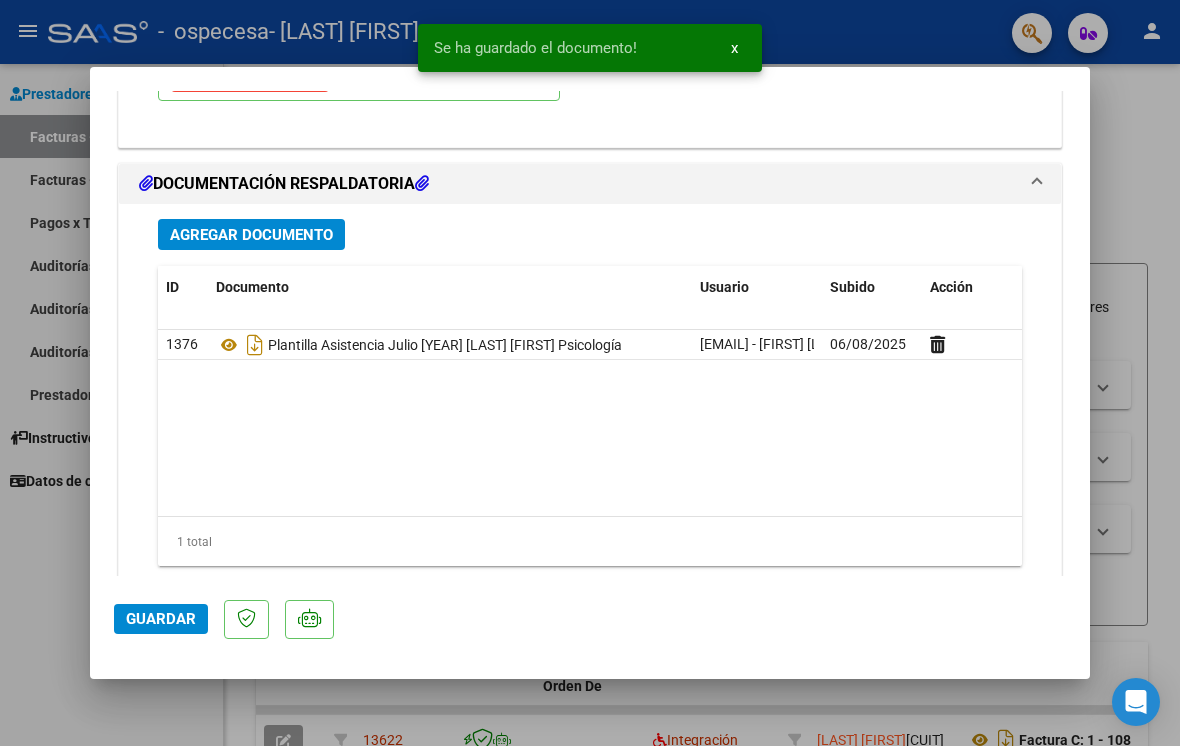 click on "Guardar" 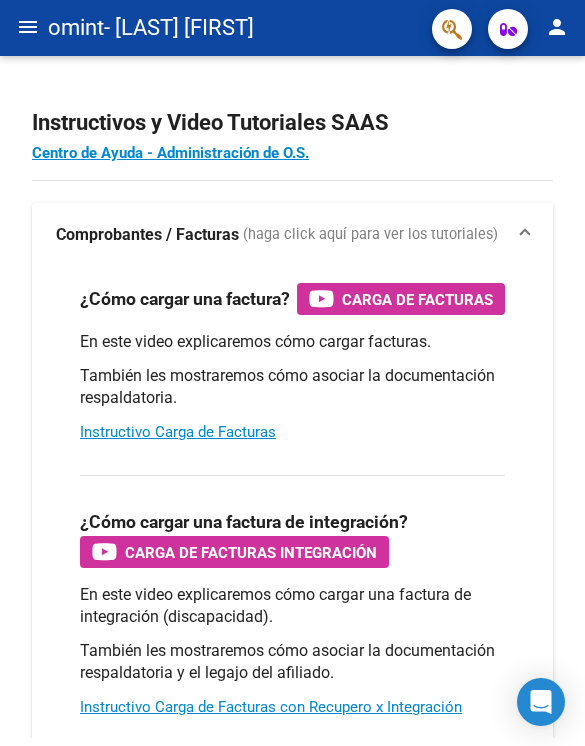 scroll, scrollTop: 0, scrollLeft: 0, axis: both 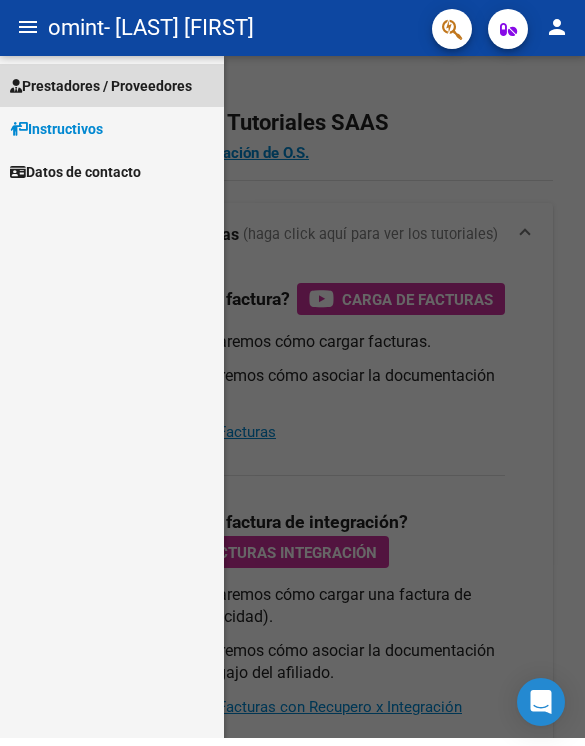 click on "Prestadores / Proveedores" at bounding box center (101, 86) 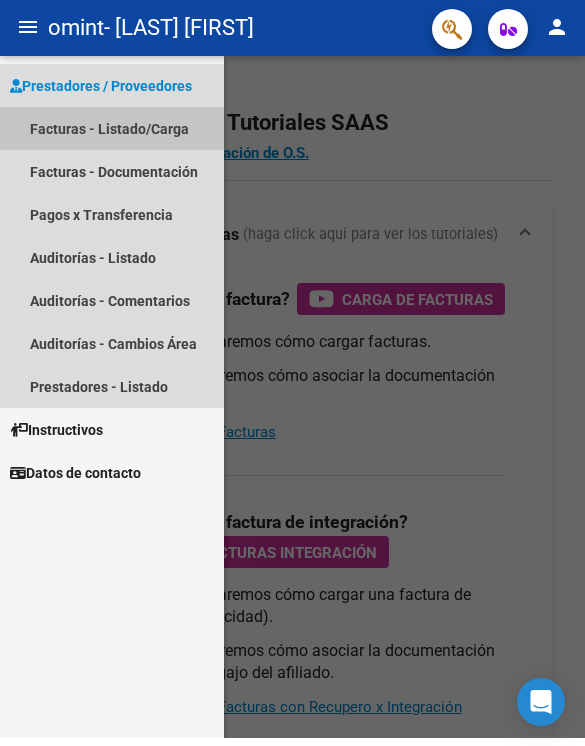 click on "Facturas - Listado/Carga" at bounding box center [112, 128] 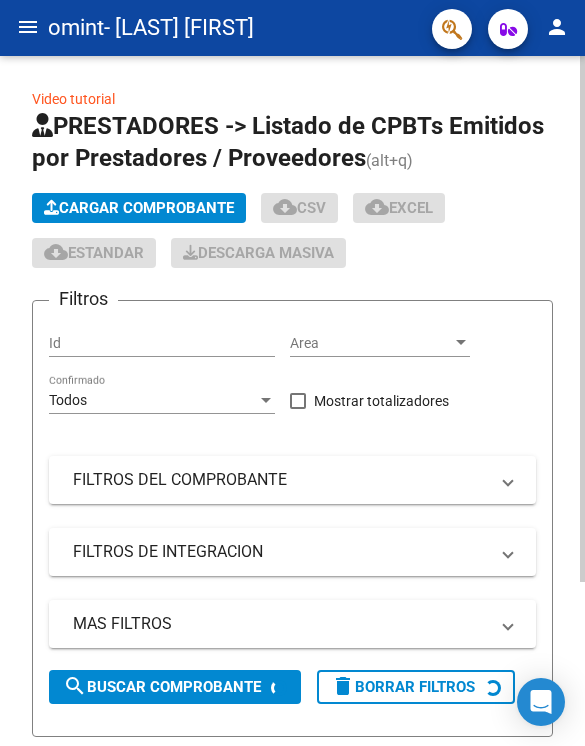 click on "Cargar Comprobante" 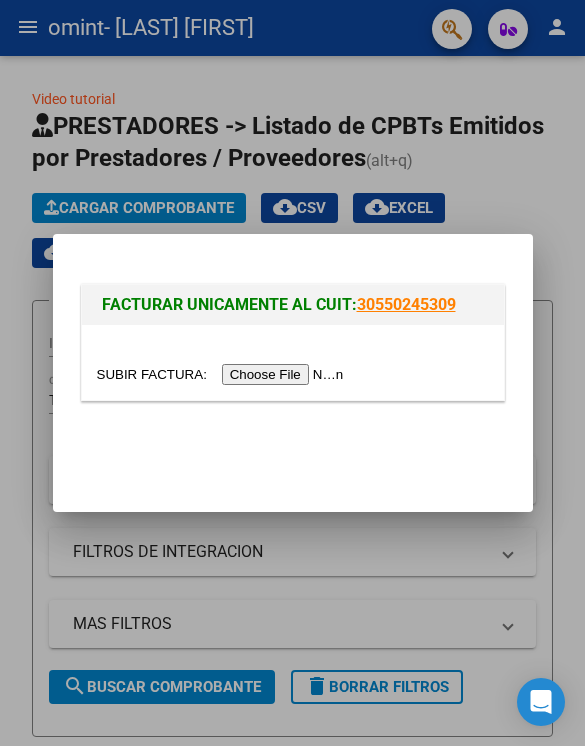 click at bounding box center [223, 374] 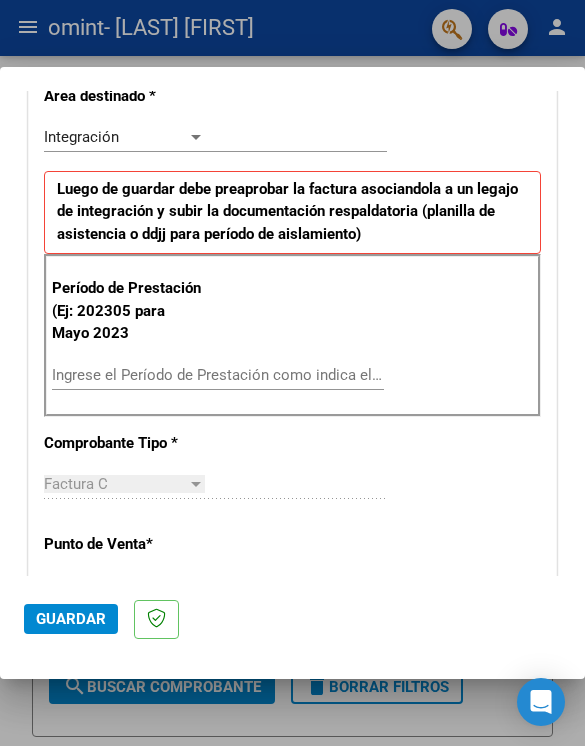 scroll, scrollTop: 436, scrollLeft: 0, axis: vertical 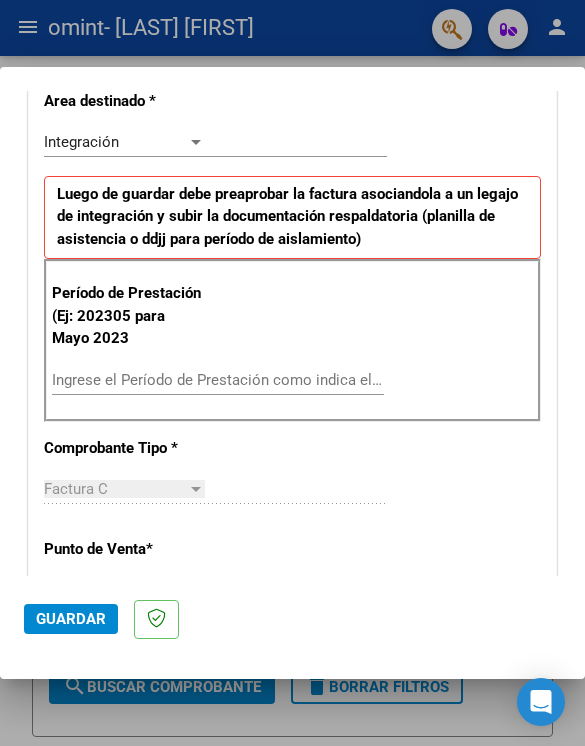 click on "Ingrese el Período de Prestación como indica el ejemplo" at bounding box center [130, 380] 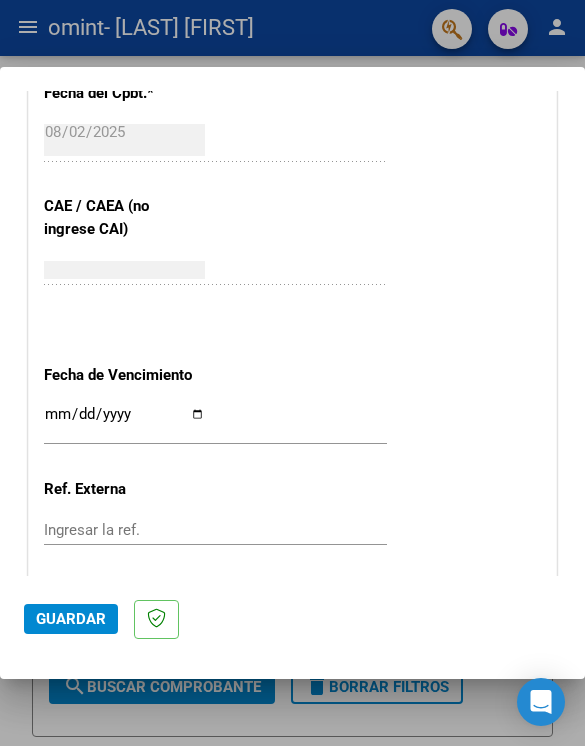 scroll, scrollTop: 1220, scrollLeft: 0, axis: vertical 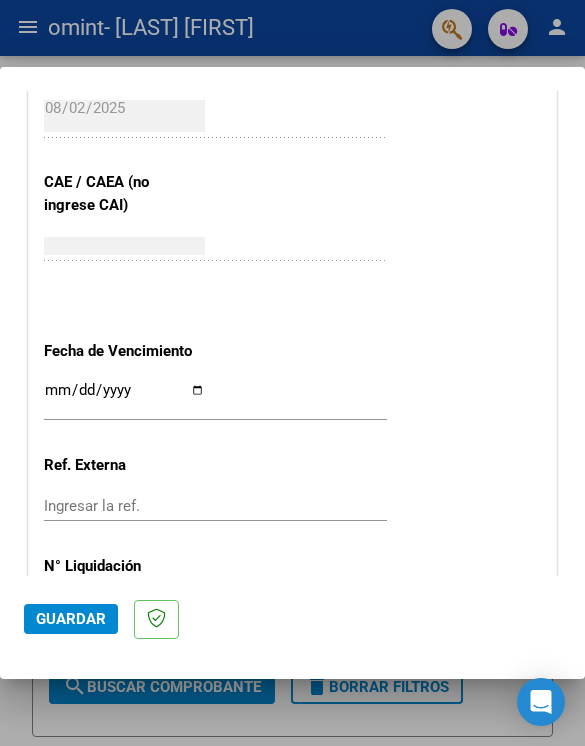 type on "202507" 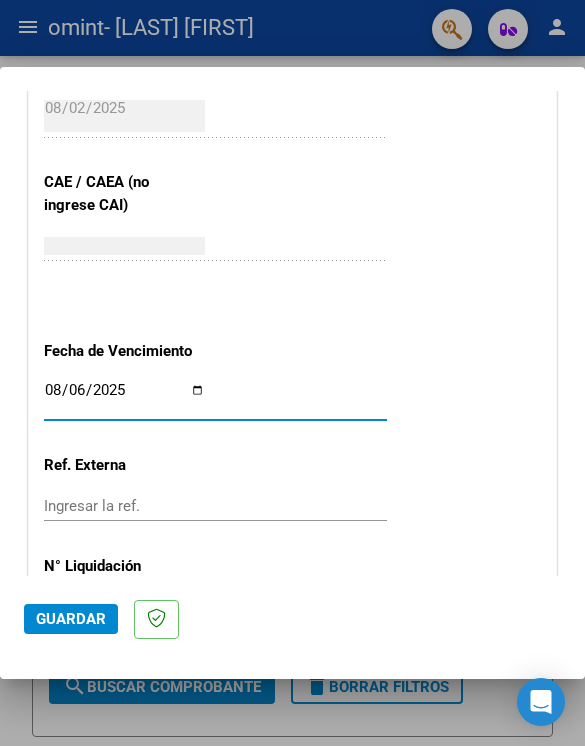 type on "2025-08-20" 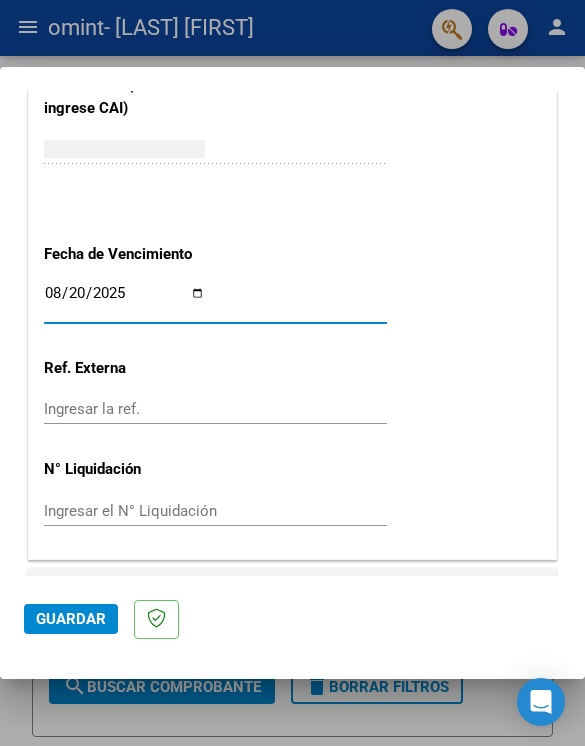 scroll, scrollTop: 1312, scrollLeft: 0, axis: vertical 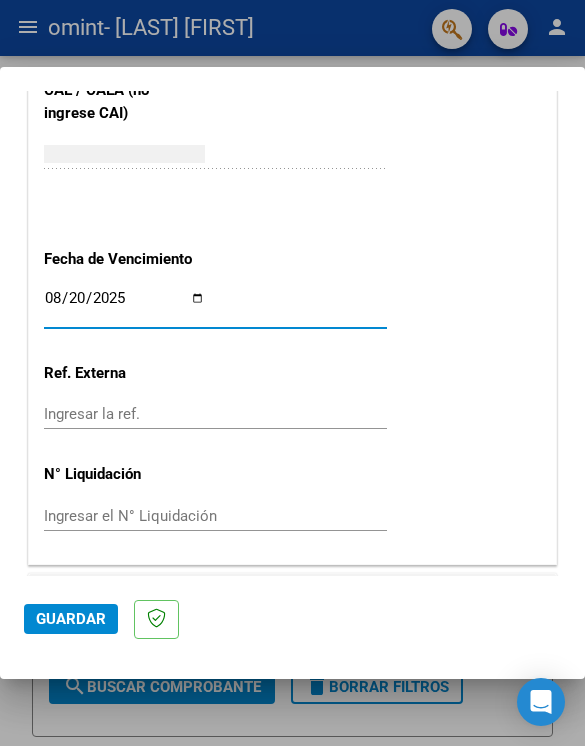 click on "Guardar" 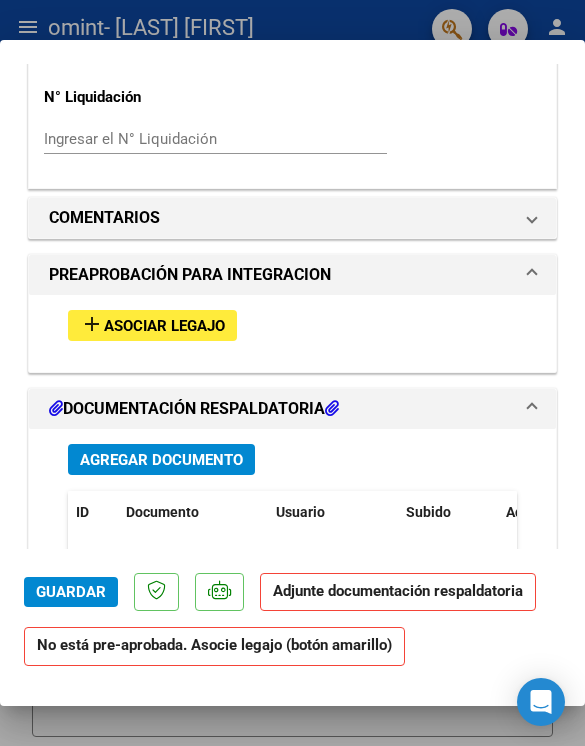 scroll, scrollTop: 1680, scrollLeft: 0, axis: vertical 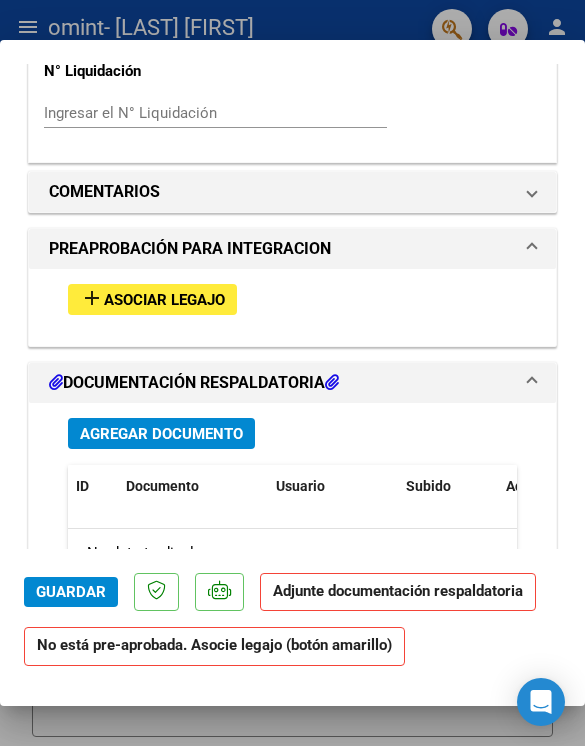 click on "add" at bounding box center (92, 298) 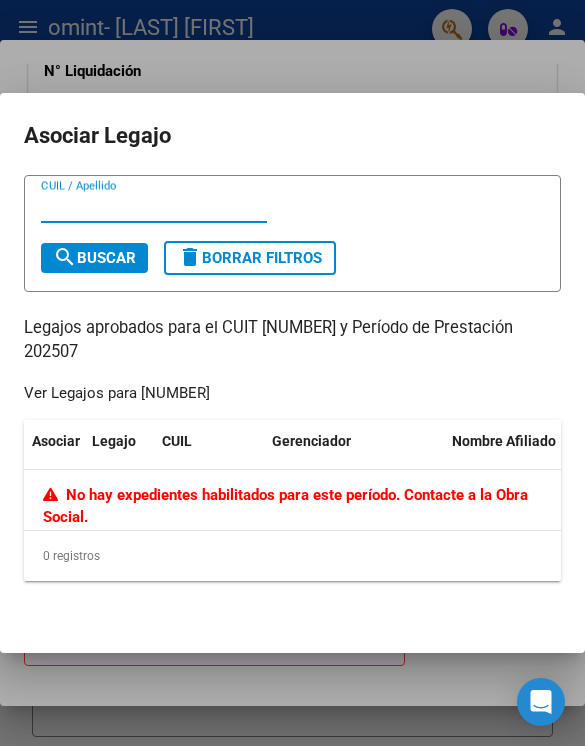 click at bounding box center [292, 373] 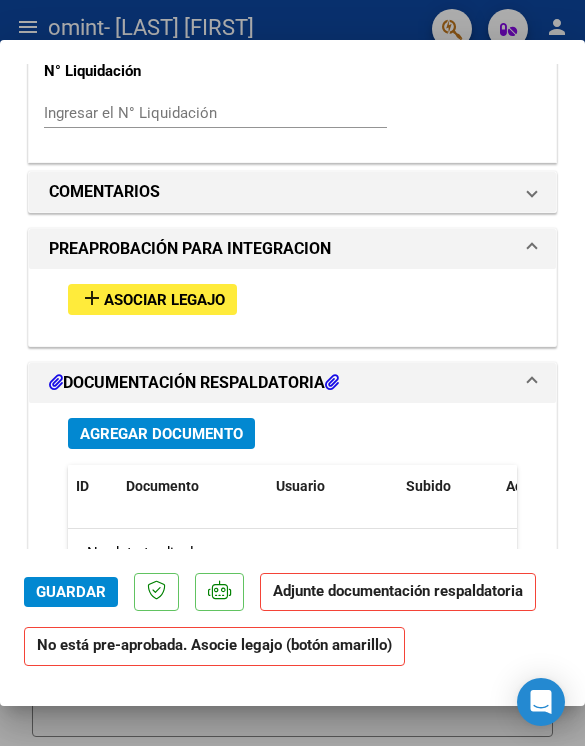 click on "add" at bounding box center [92, 298] 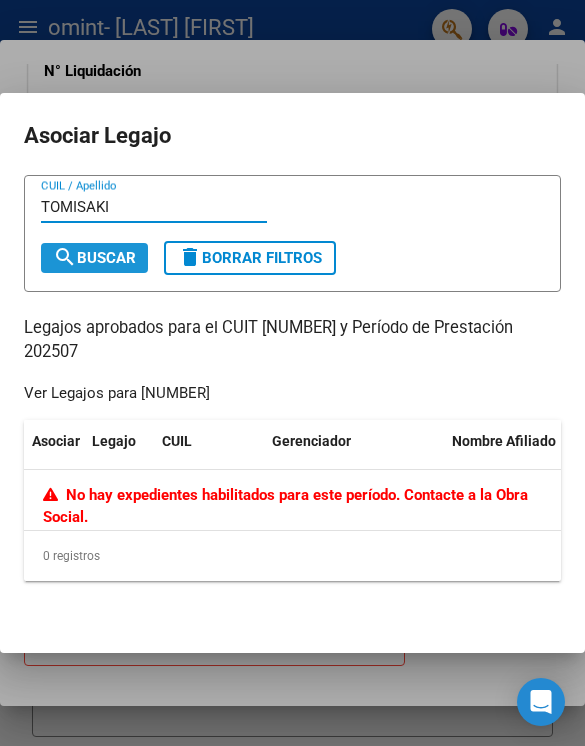 type on "TOMISAKI" 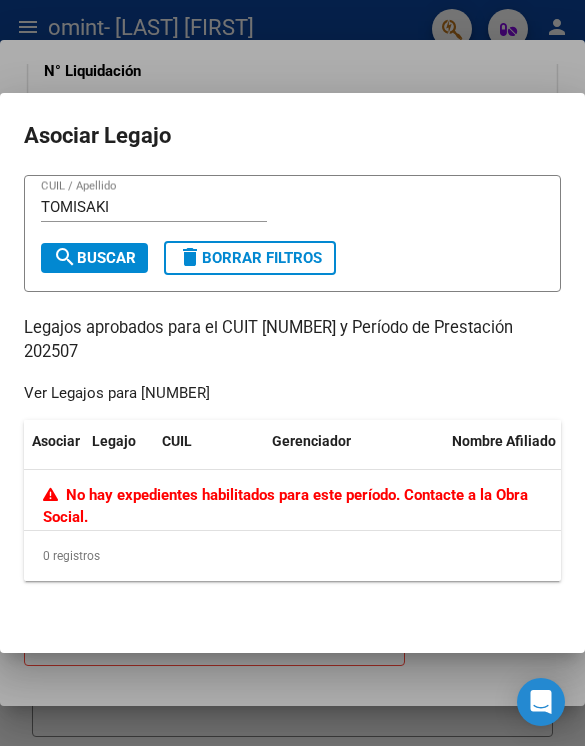 click at bounding box center (292, 373) 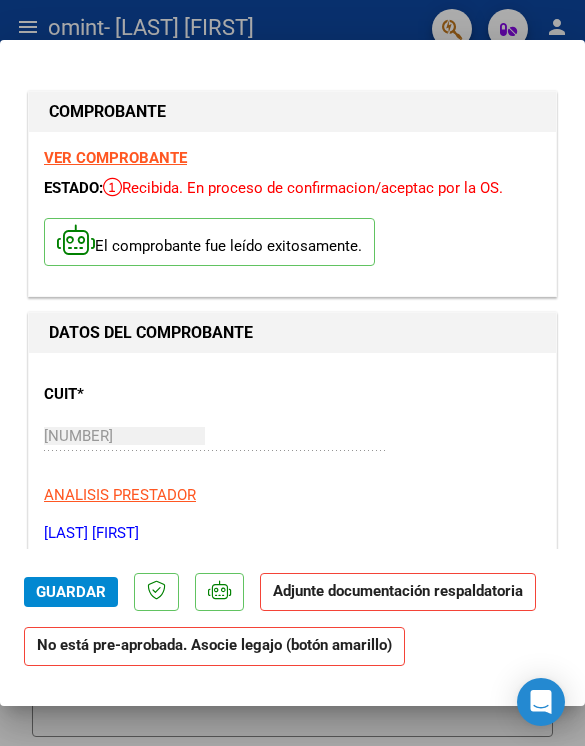 scroll, scrollTop: 0, scrollLeft: 0, axis: both 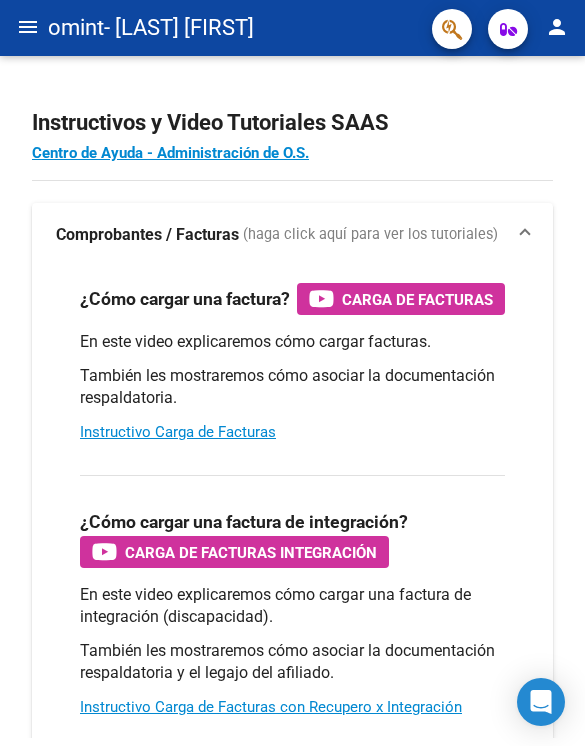 click on "menu" 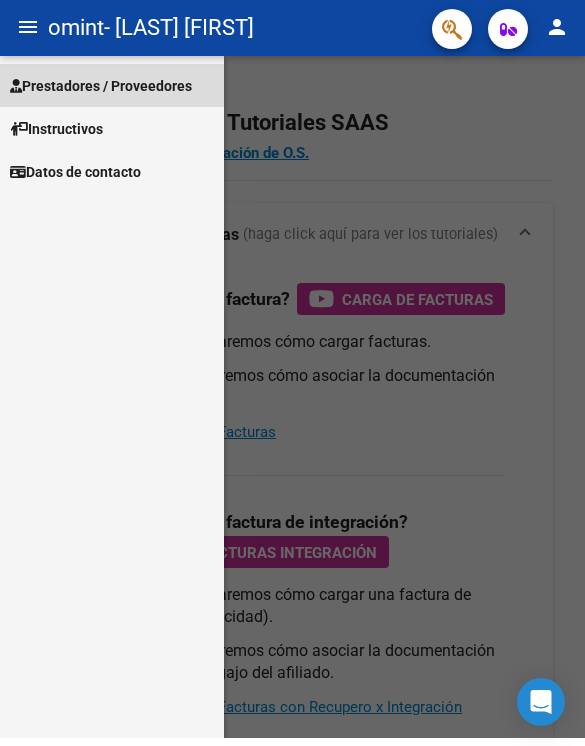 click on "Prestadores / Proveedores" at bounding box center [101, 86] 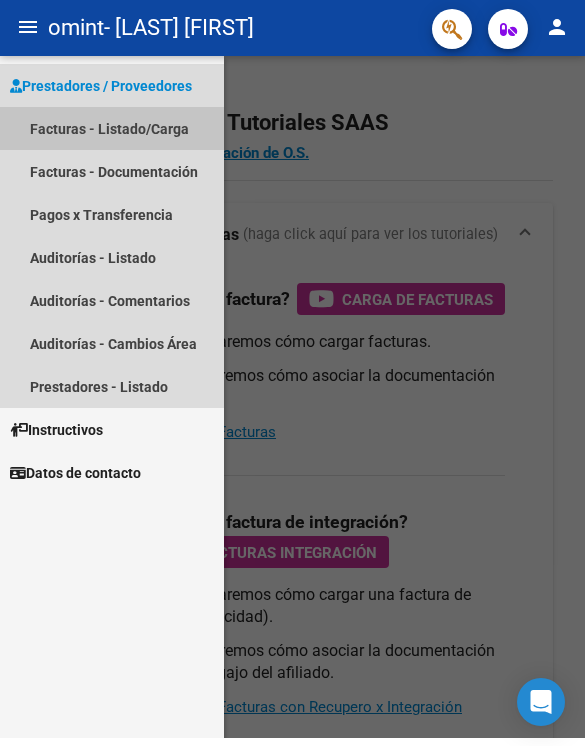 click on "Facturas - Listado/Carga" at bounding box center [112, 128] 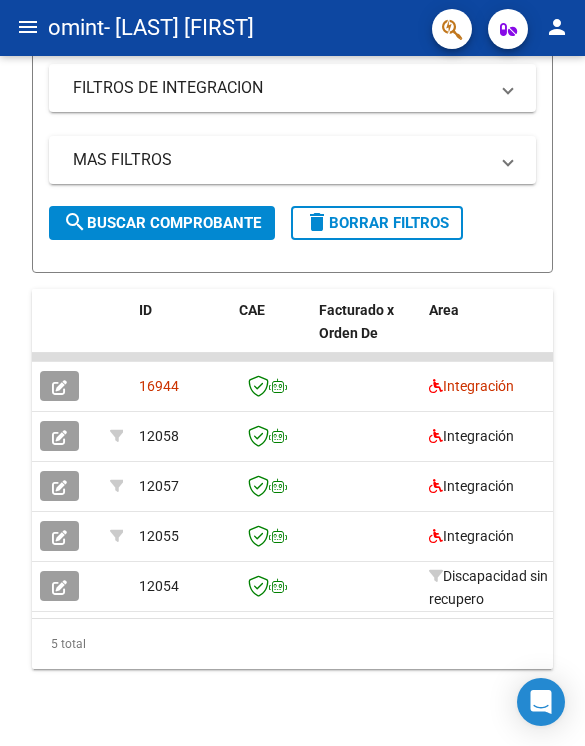 scroll, scrollTop: 464, scrollLeft: 0, axis: vertical 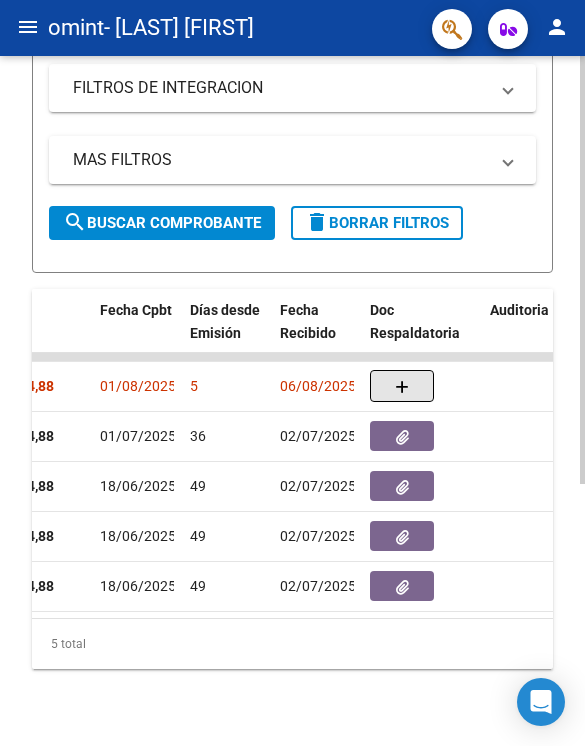 click 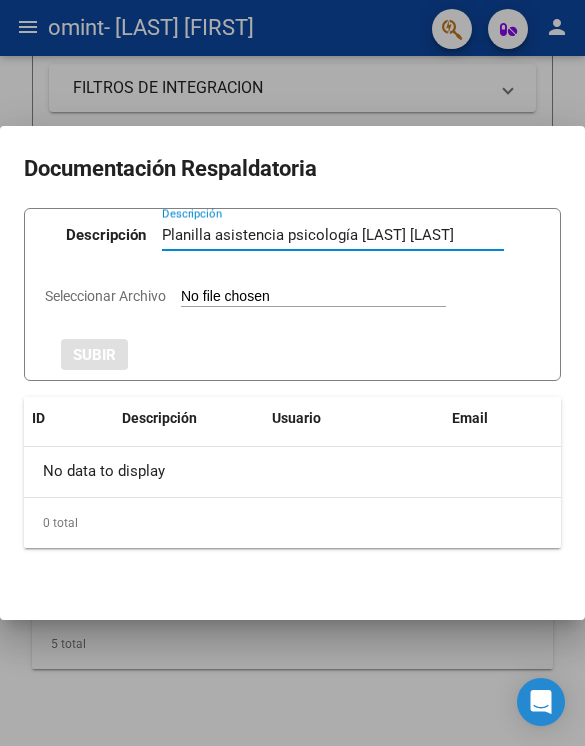 click on "Planilla asistencia psicología [LAST] [LAST]" at bounding box center (333, 235) 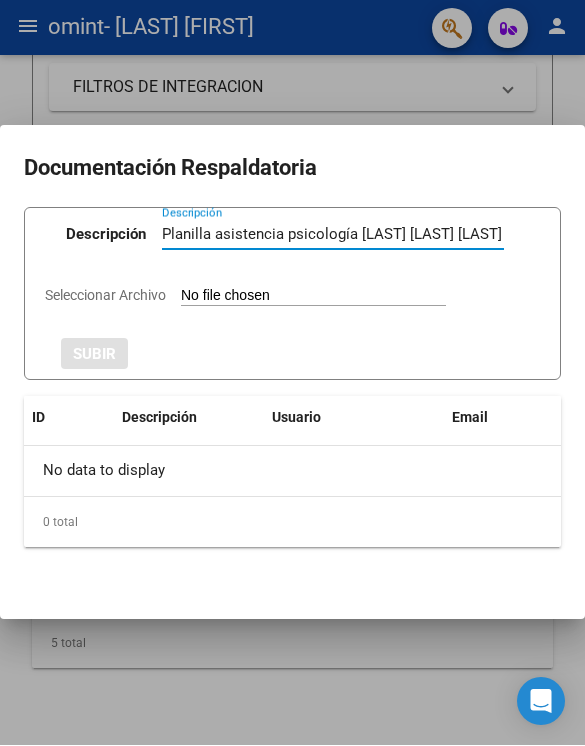 click on "Planilla asistencia psicología [LAST] [LAST] [LAST]" at bounding box center [333, 235] 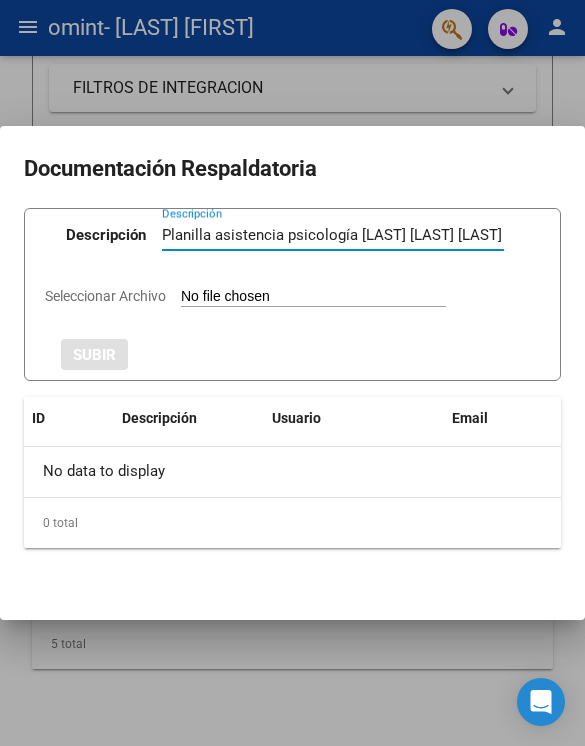 click on "Planilla asistencia psicología [LAST] [LAST] [LAST]" at bounding box center (333, 235) 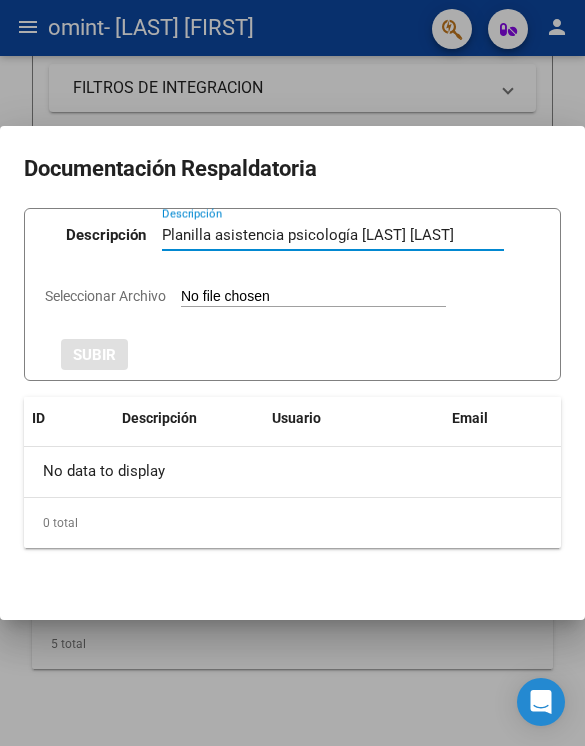 click on "Planilla asistencia psicología [LAST] [LAST]" at bounding box center [333, 235] 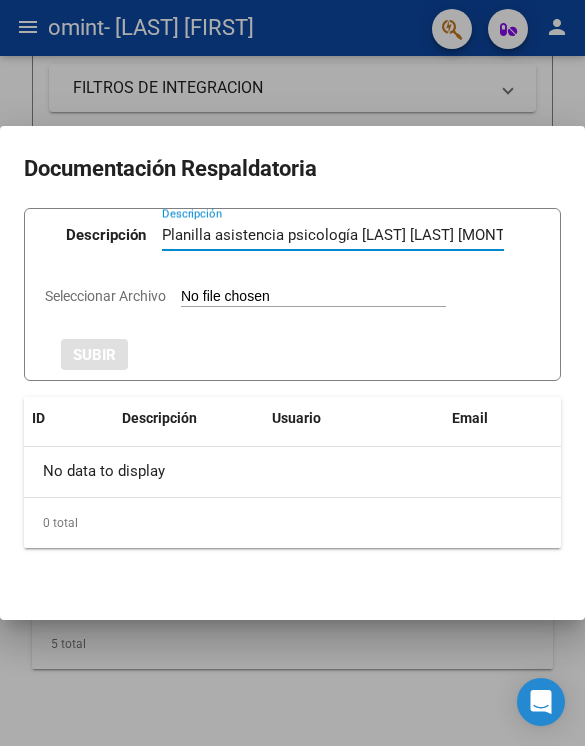 click on "Planilla asistencia psicología [LAST] [LAST] [MONTH] [YEAR]" at bounding box center (333, 235) 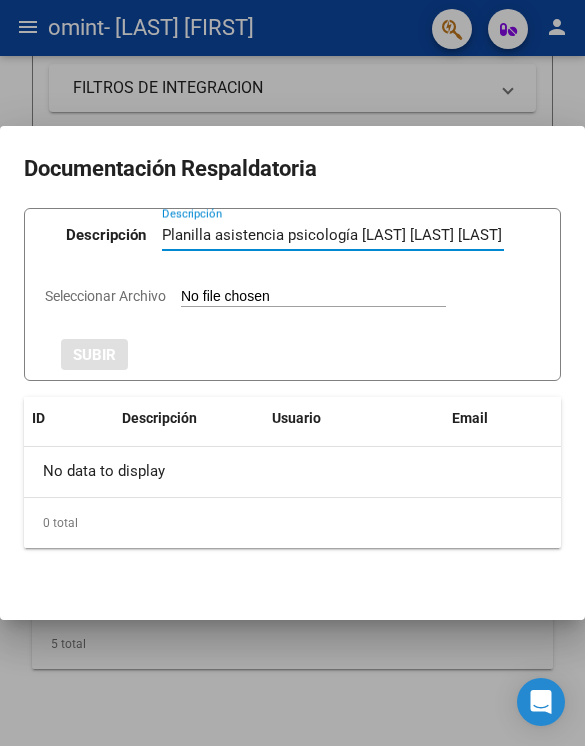 type on "Planilla asistencia psicología [LAST] [LAST] [LAST] [MONTH] [YEAR]" 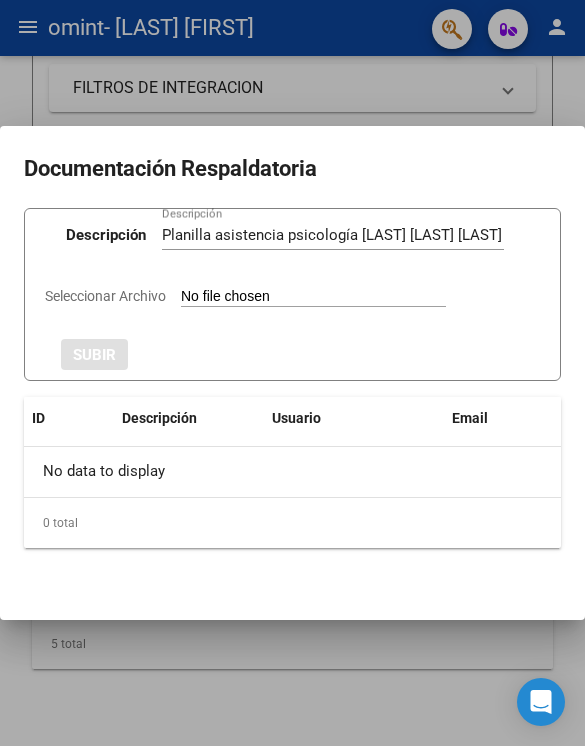 type on "C:\fakepath\Planilla [LAST] [MONTH] 25.pdf" 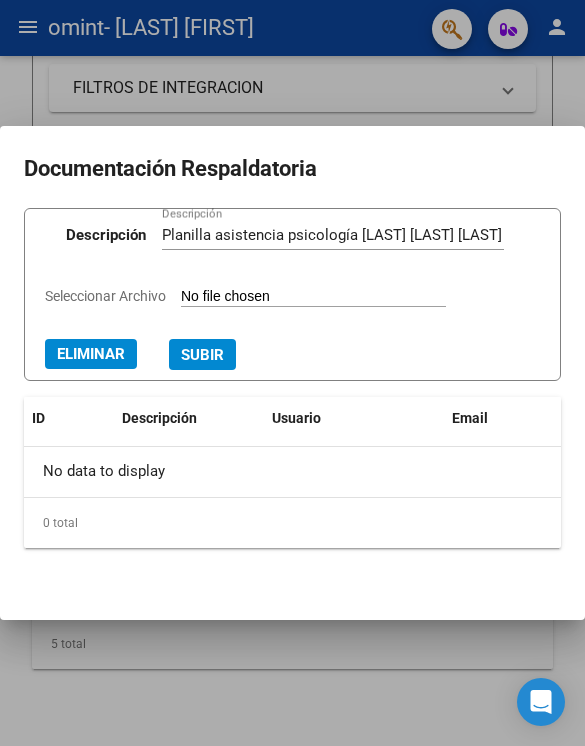 click on "SUBIR" at bounding box center [202, 355] 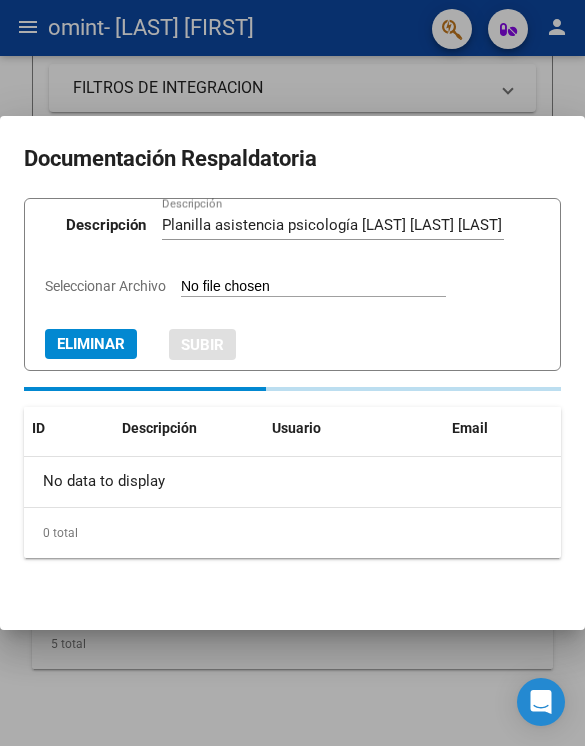 type 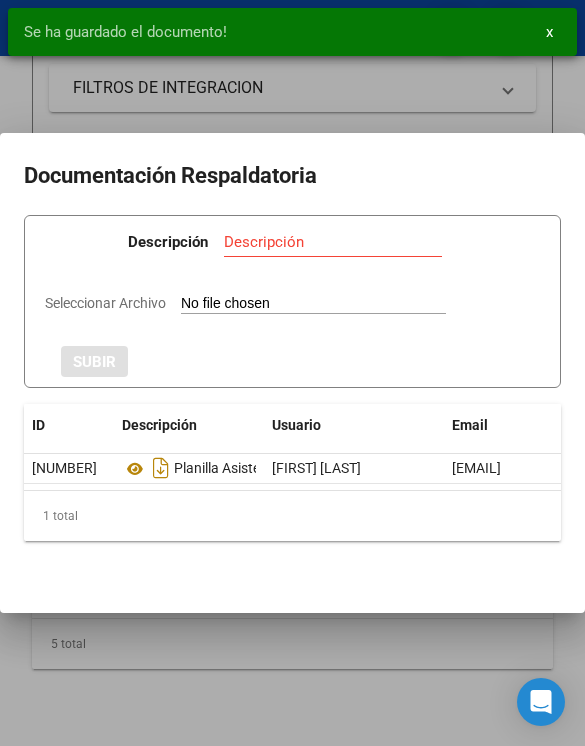 click at bounding box center (292, 373) 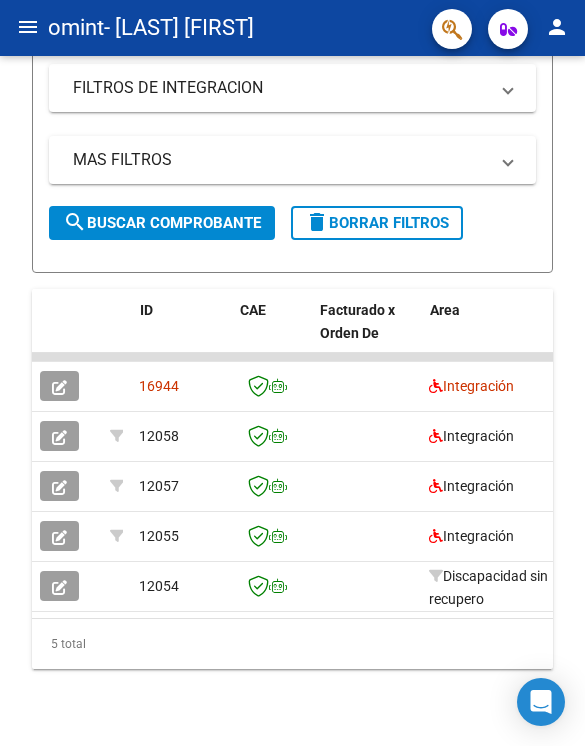 scroll, scrollTop: 0, scrollLeft: 0, axis: both 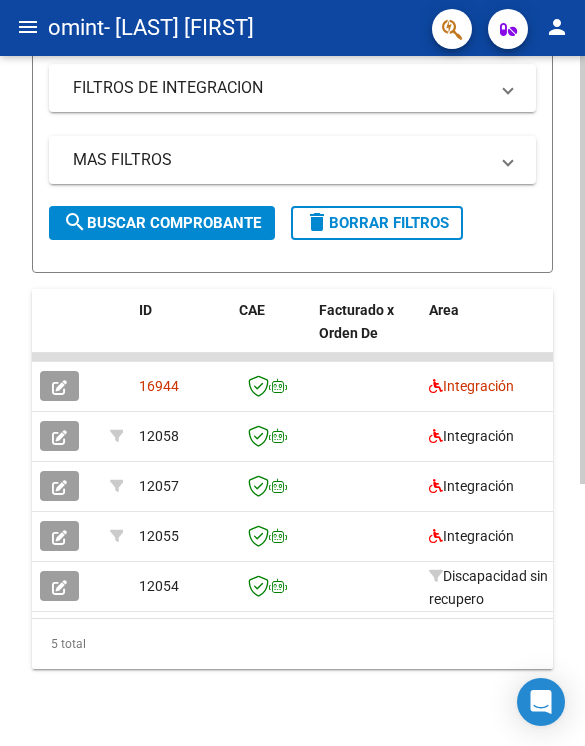 click 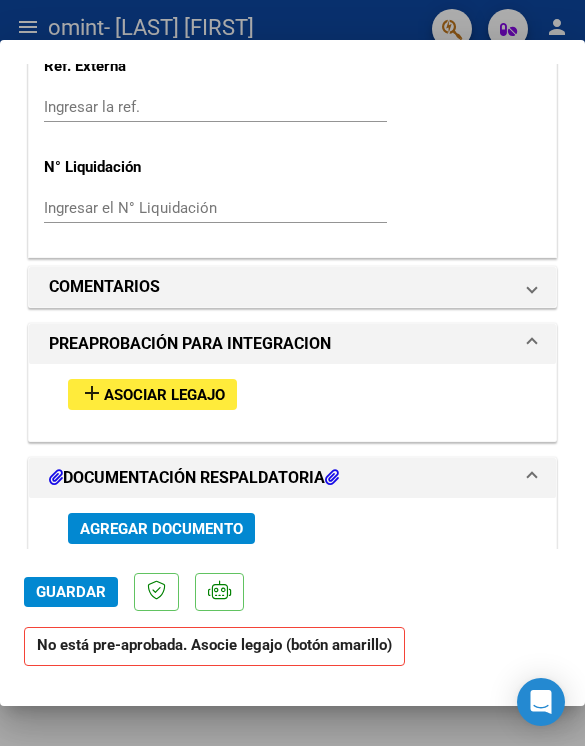 scroll, scrollTop: 1614, scrollLeft: 0, axis: vertical 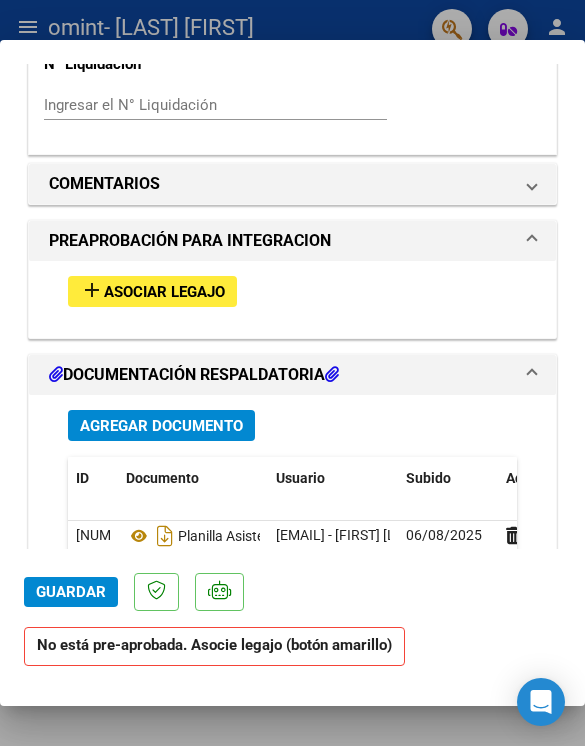 click on "add" at bounding box center [92, 290] 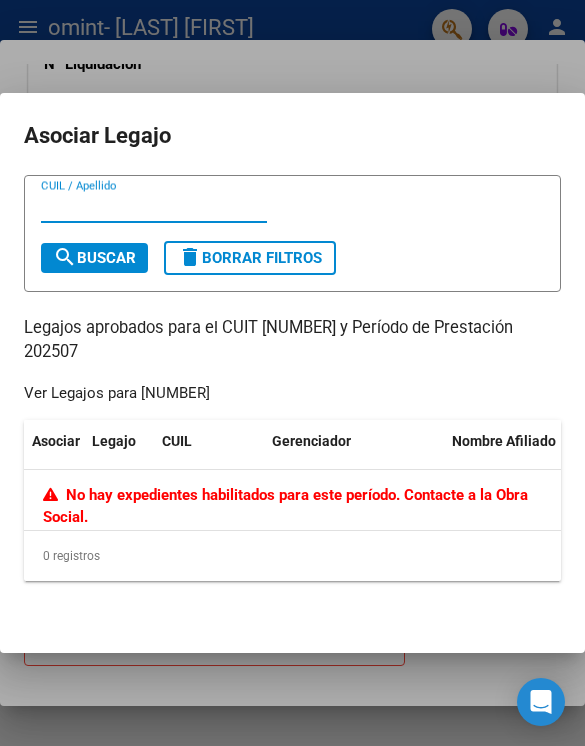 click at bounding box center (292, 373) 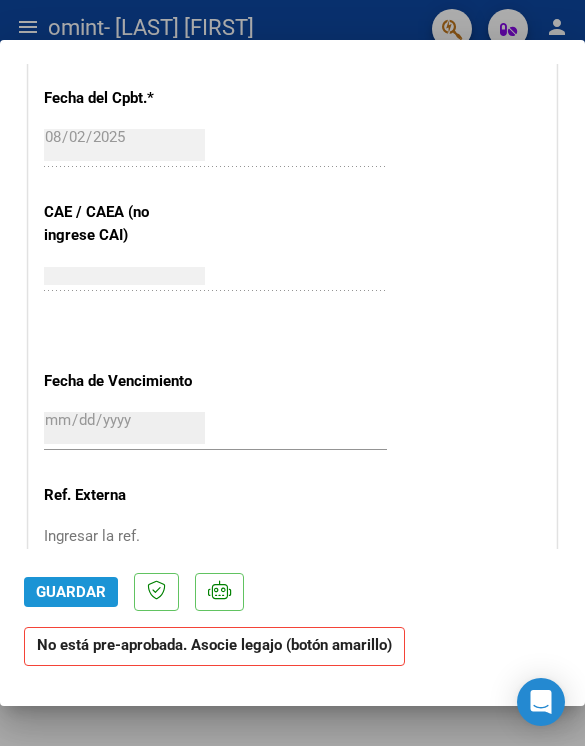 click on "Guardar" 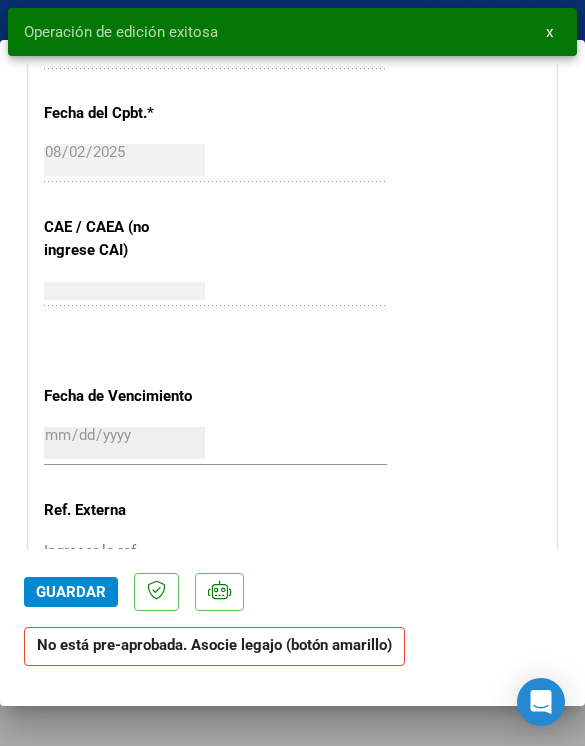 scroll, scrollTop: 1065, scrollLeft: 0, axis: vertical 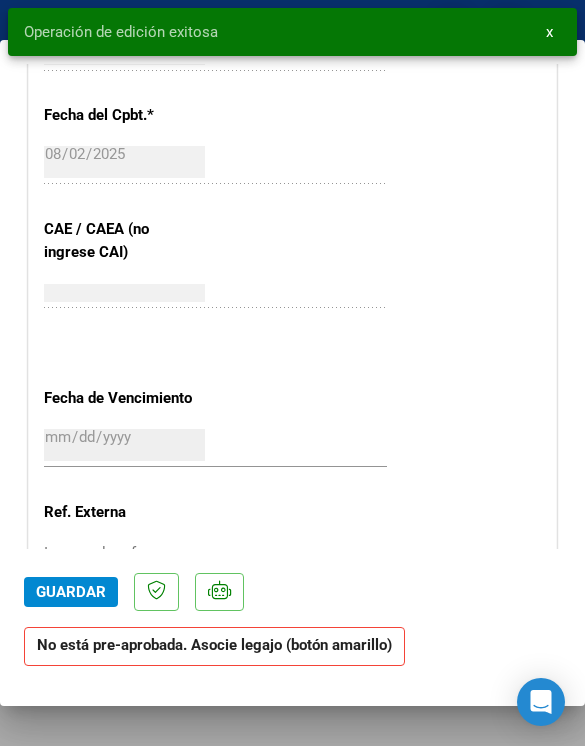 click on "x" at bounding box center [549, 32] 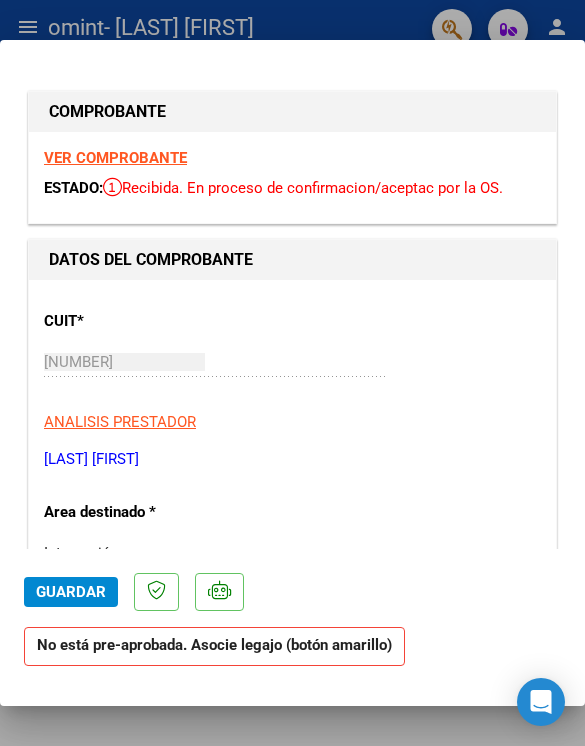 scroll, scrollTop: 0, scrollLeft: 0, axis: both 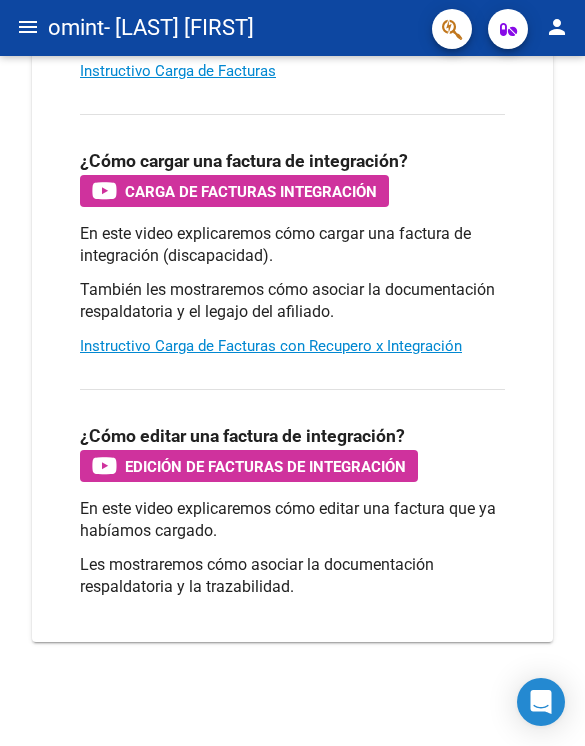click on "menu" 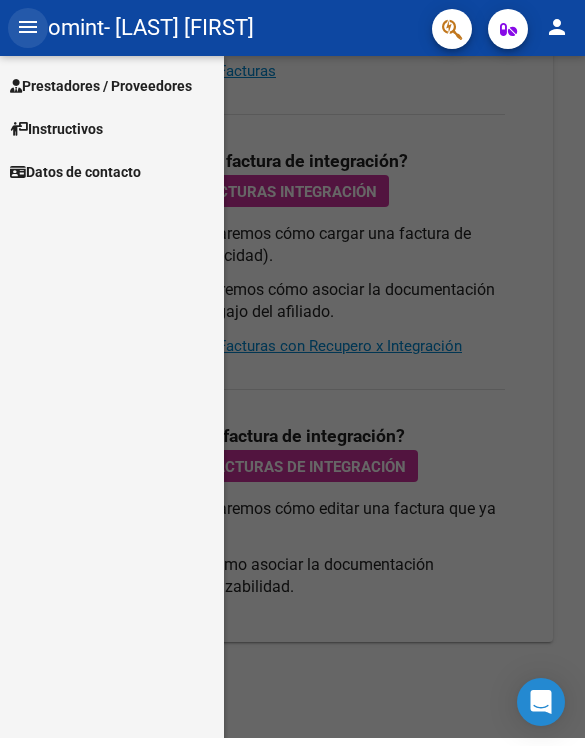 scroll, scrollTop: 330, scrollLeft: 0, axis: vertical 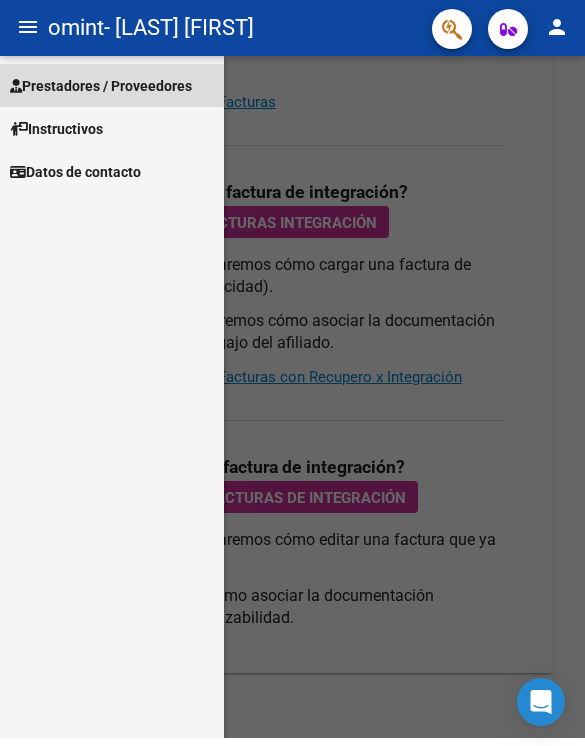 click on "Prestadores / Proveedores" at bounding box center [101, 86] 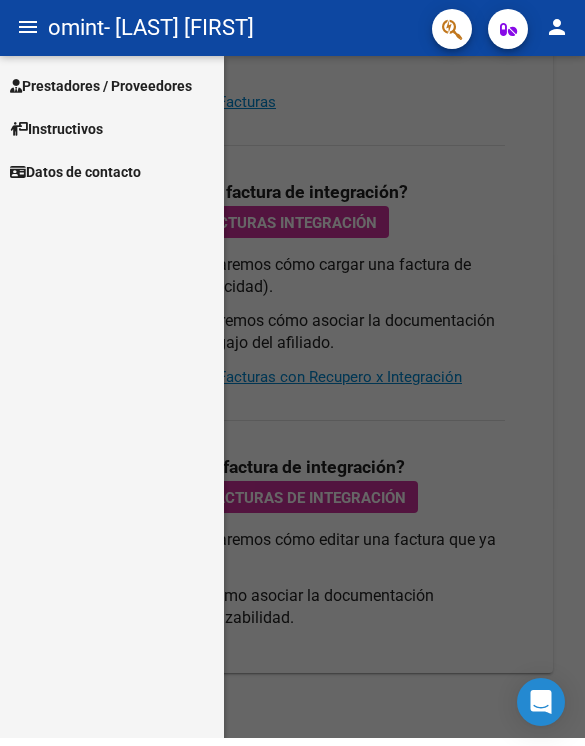 click on "Prestadores / Proveedores" at bounding box center (101, 86) 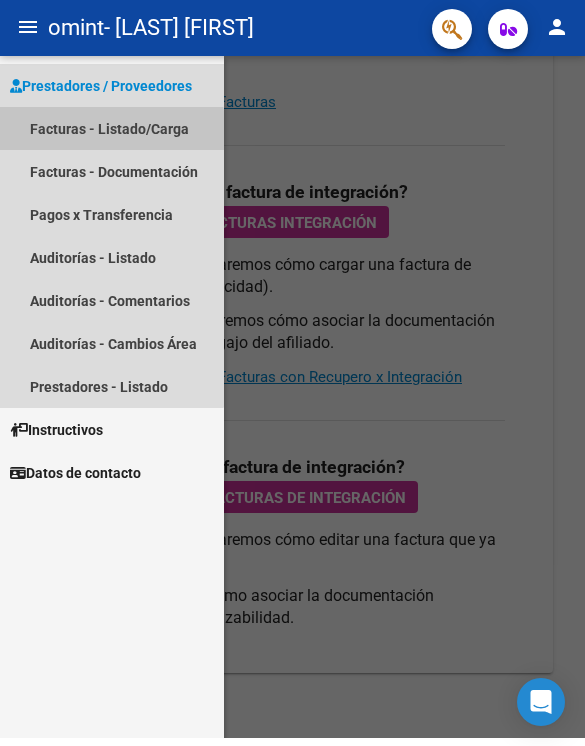 click on "Facturas - Listado/Carga" at bounding box center (112, 128) 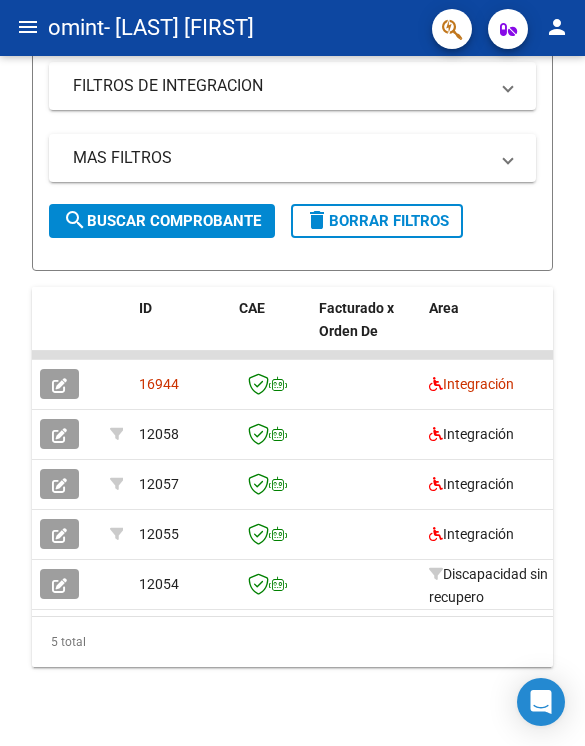 scroll, scrollTop: 464, scrollLeft: 0, axis: vertical 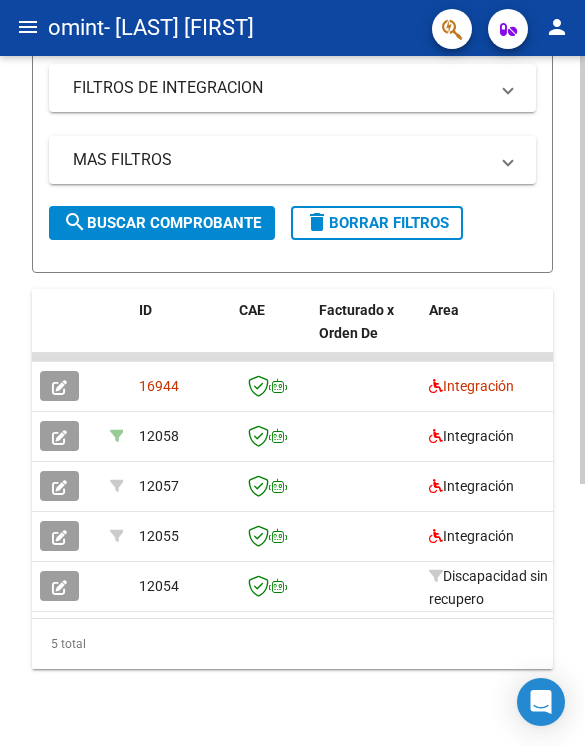 click 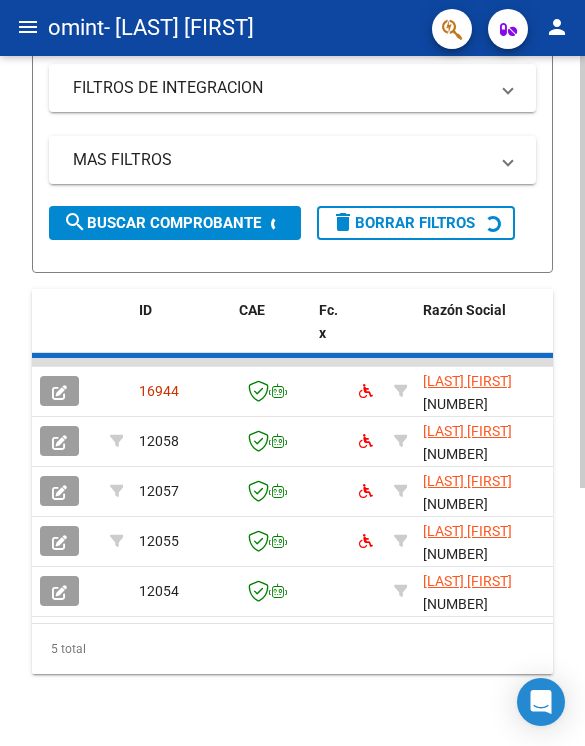 type on "202506" 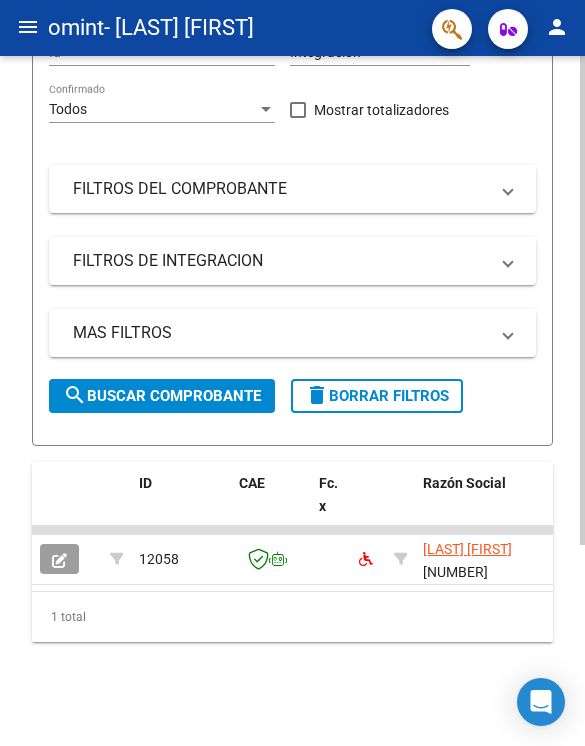 scroll, scrollTop: 264, scrollLeft: 0, axis: vertical 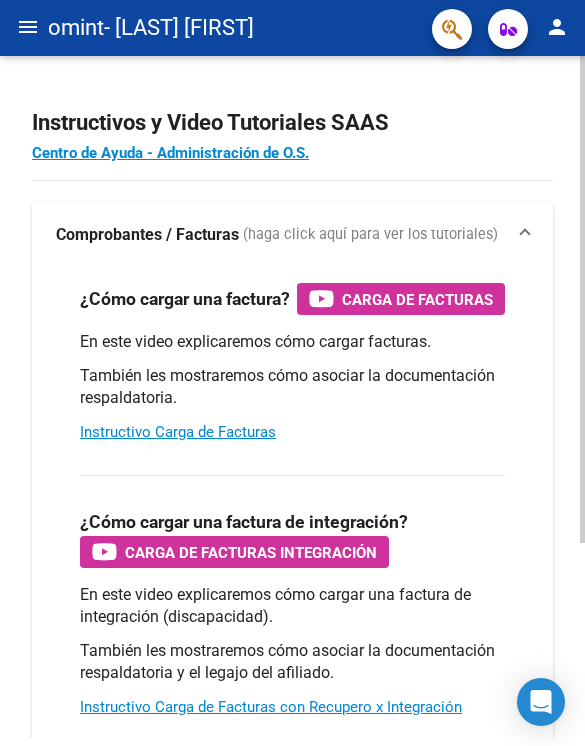 click on "menu" 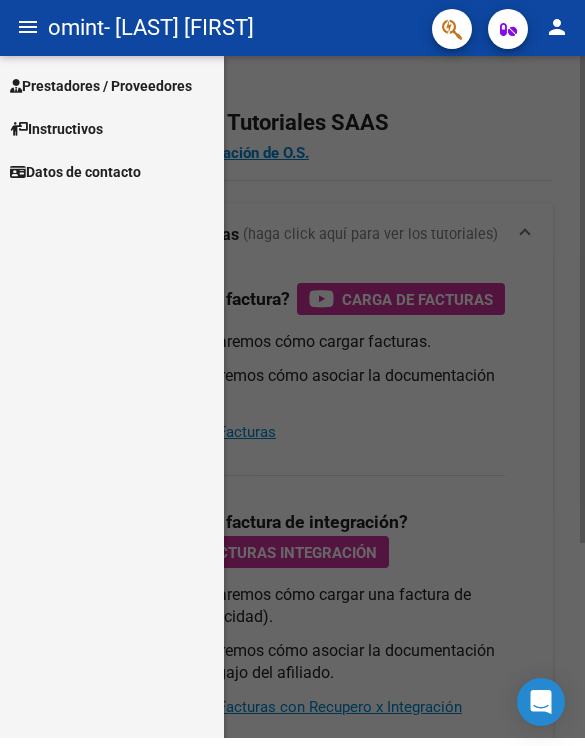 click on "Prestadores / Proveedores" at bounding box center [101, 86] 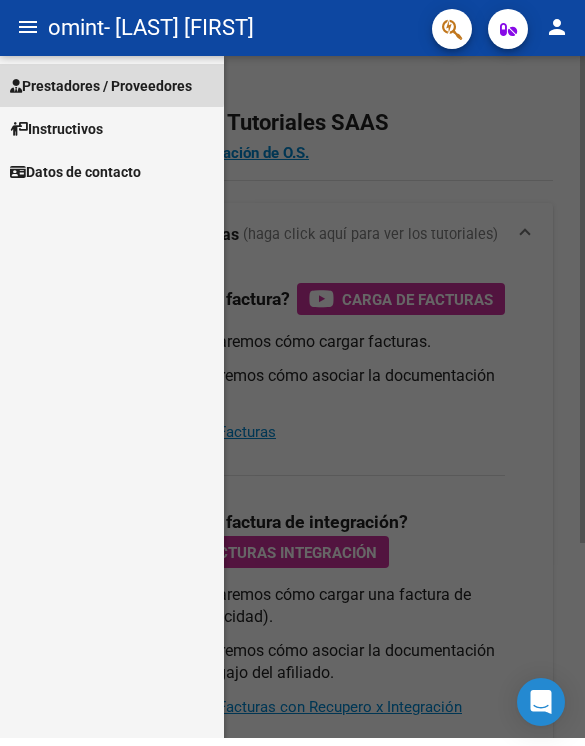 click on "Prestadores / Proveedores" at bounding box center [101, 86] 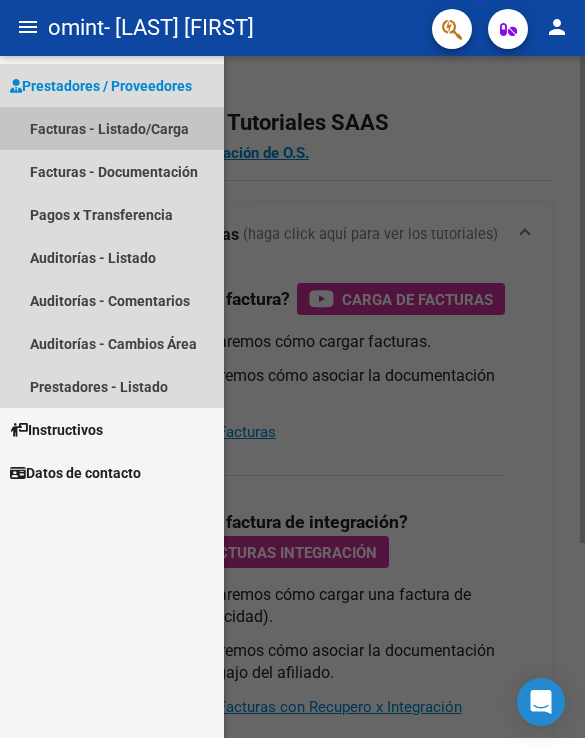click on "Facturas - Listado/Carga" at bounding box center (112, 128) 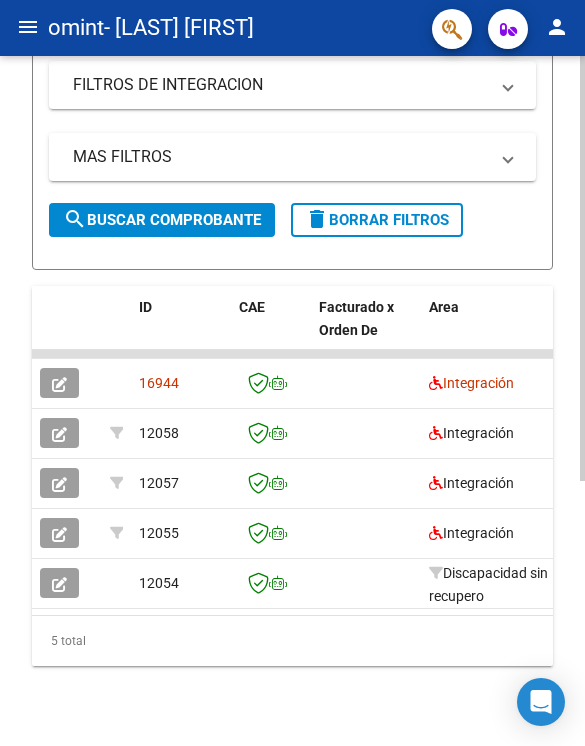 scroll, scrollTop: 464, scrollLeft: 0, axis: vertical 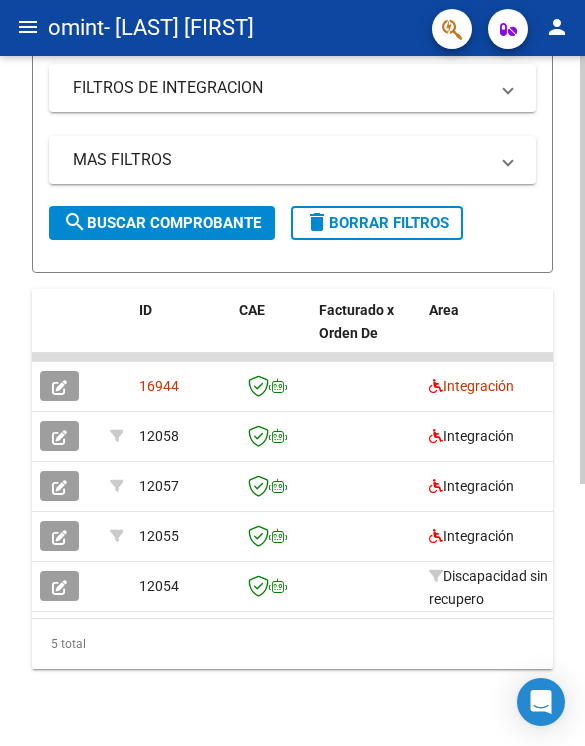 click 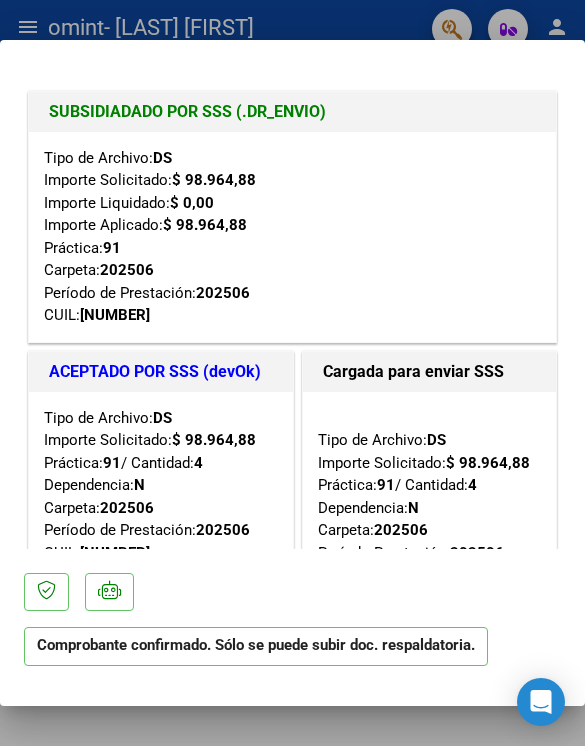 scroll, scrollTop: -18, scrollLeft: 0, axis: vertical 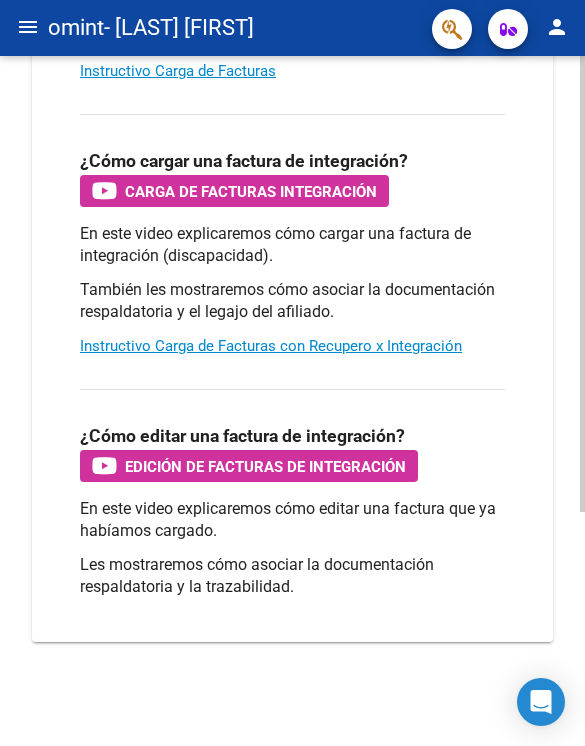 click on "menu" 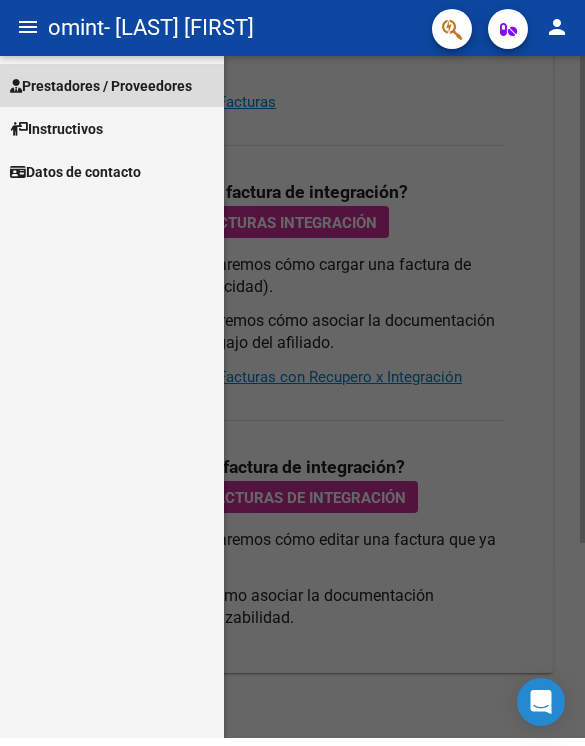 click on "Prestadores / Proveedores" at bounding box center (101, 86) 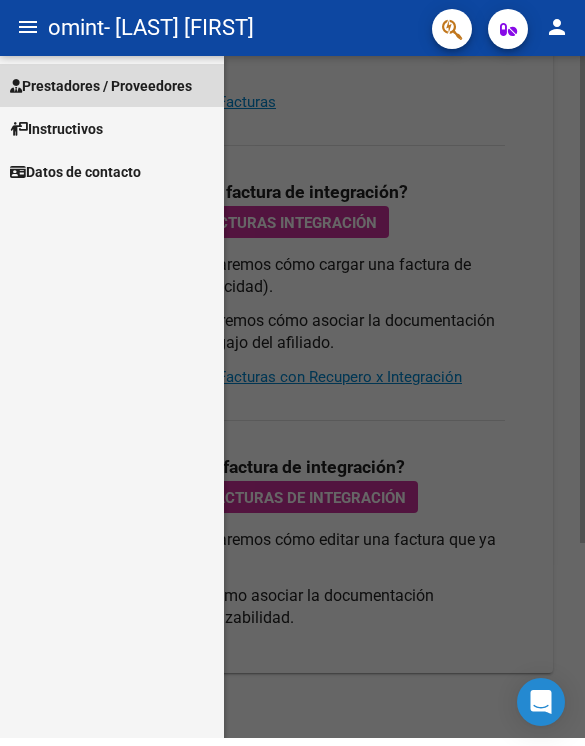 click on "Prestadores / Proveedores" at bounding box center [101, 86] 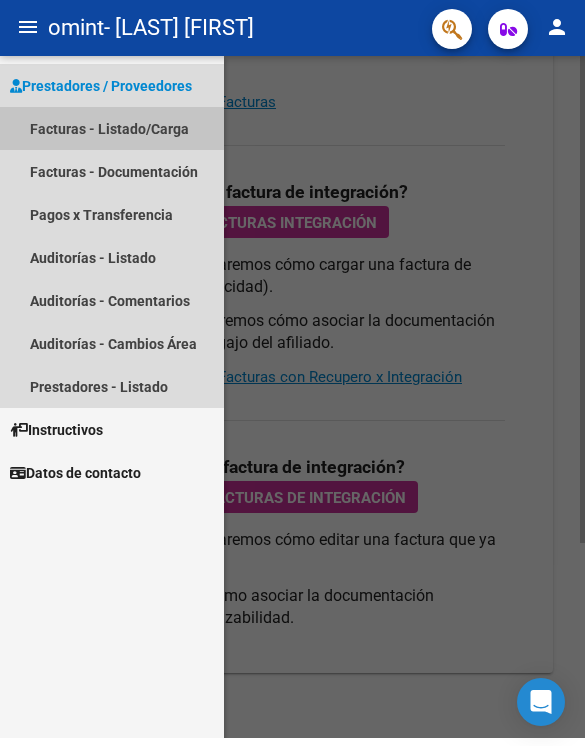 click on "Facturas - Listado/Carga" at bounding box center [112, 128] 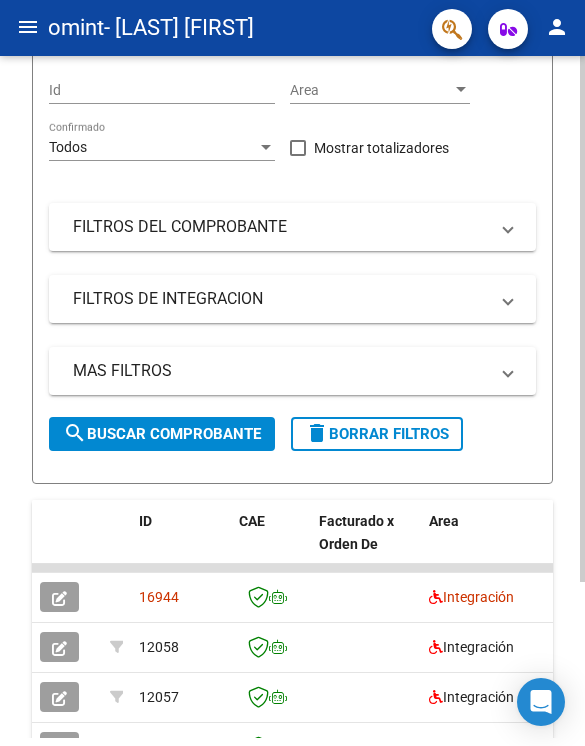scroll, scrollTop: 203, scrollLeft: 0, axis: vertical 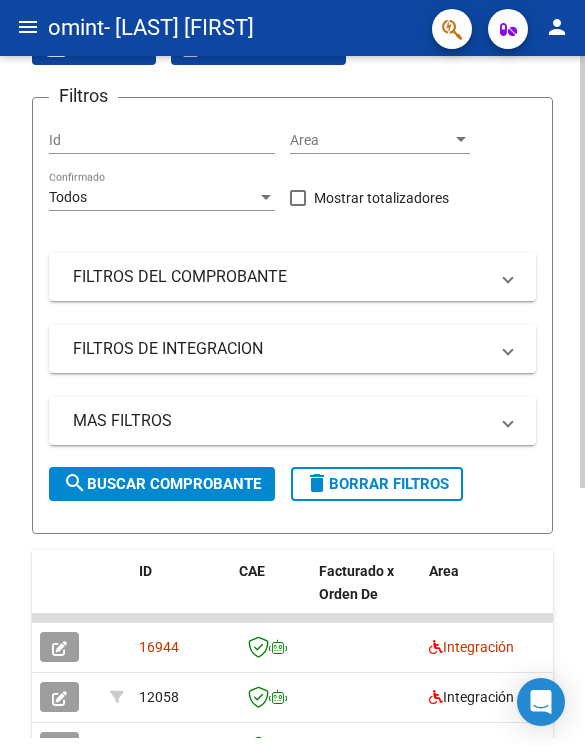 click 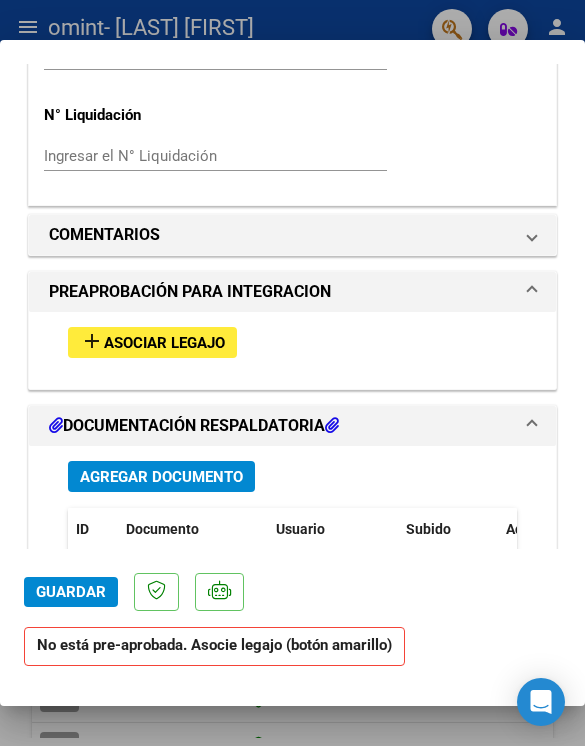scroll, scrollTop: 1586, scrollLeft: 0, axis: vertical 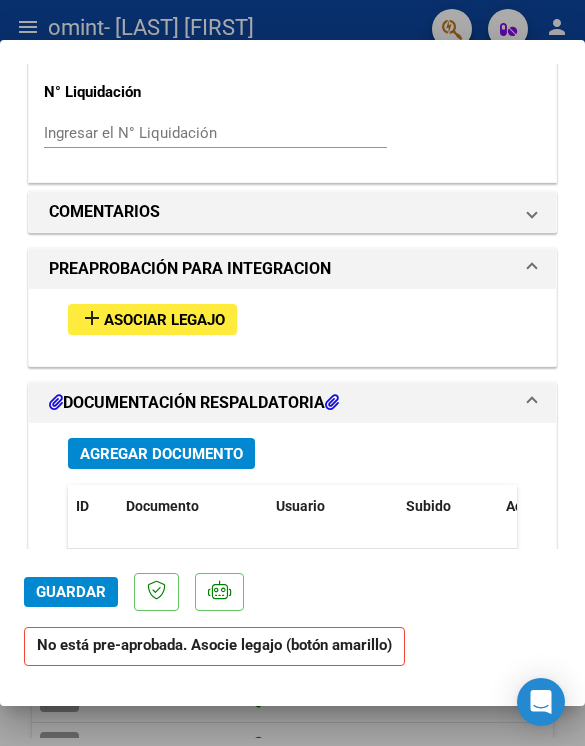 click on "Asociar Legajo" at bounding box center (164, 320) 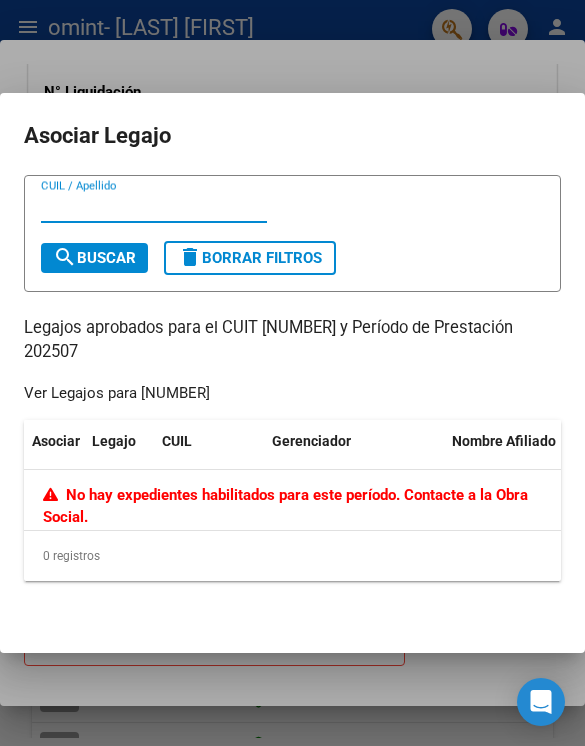 click on "CUIL / Apellido search  Buscar  delete  Borrar Filtros" at bounding box center [292, 233] 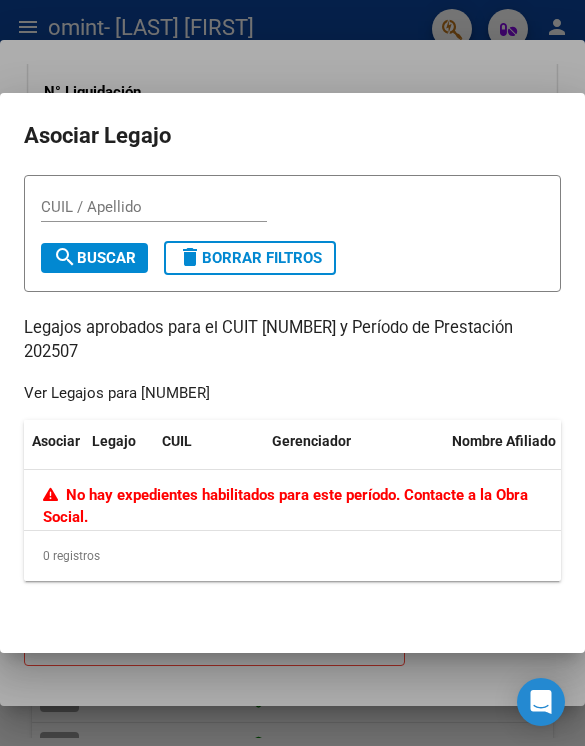 click on "CUIL / Apellido" at bounding box center (154, 207) 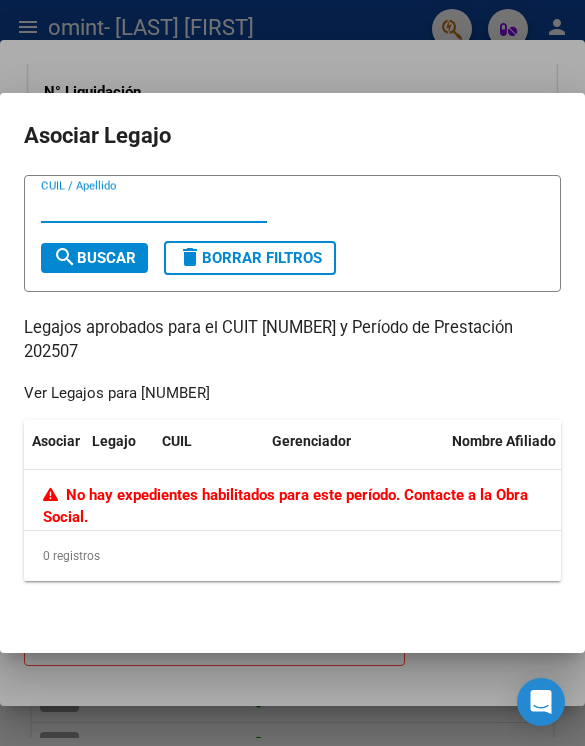 click on "CUIL / Apellido" at bounding box center [154, 207] 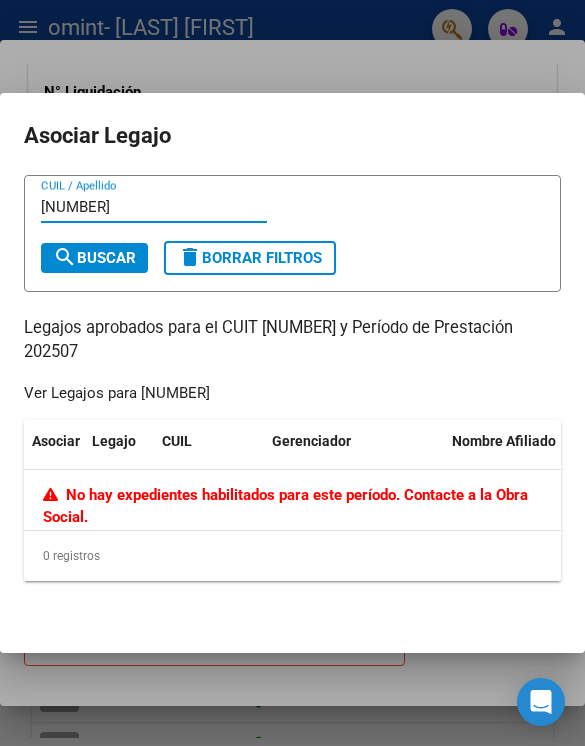 type on "[NUMBER]" 